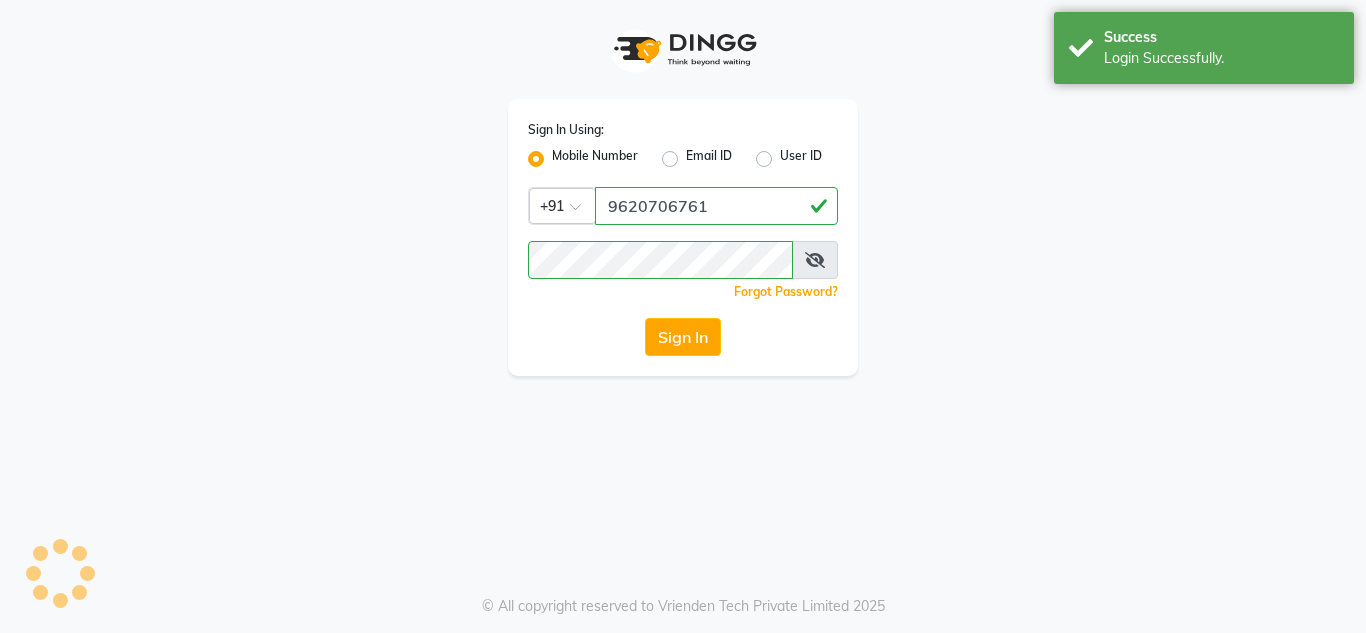 scroll, scrollTop: 0, scrollLeft: 0, axis: both 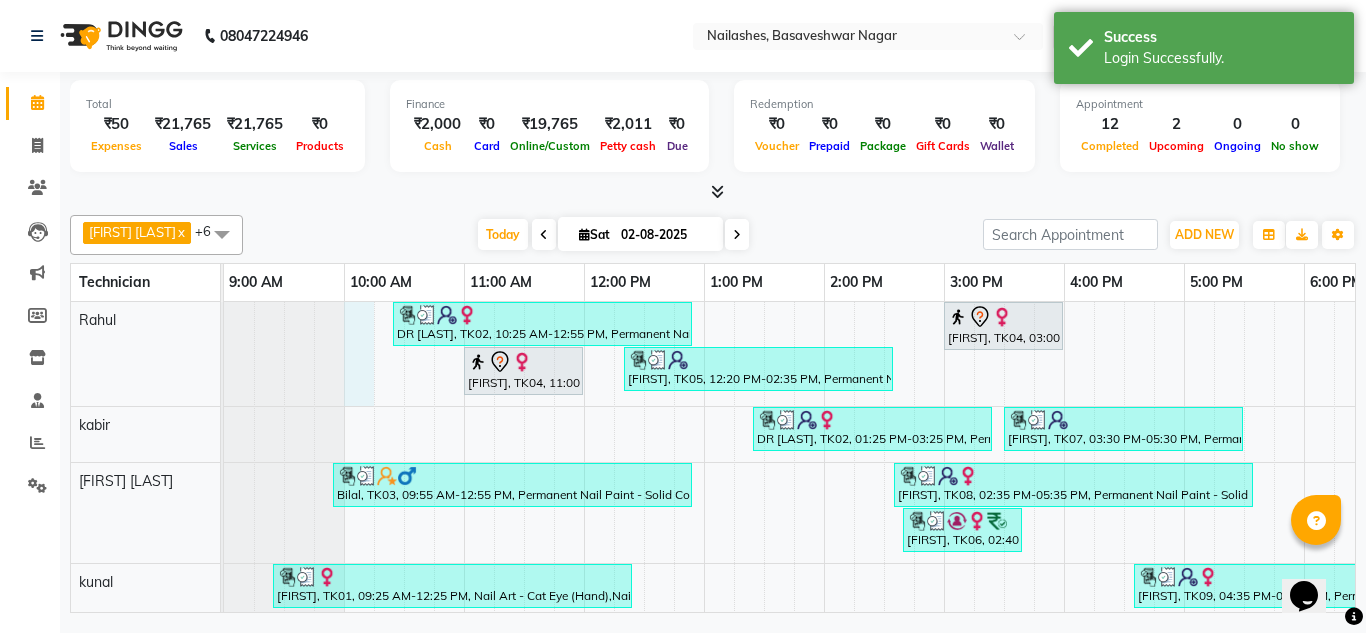 click on "DR [LAST], TK02, 10:25 AM-12:55 PM, Permanent Nail Paint - Solid Color (Hand),Nail Extension - Acrylic (Hand),Nail Art - Per Stone (Hand),Nail Art - Glitter Per Finger (Hand)             [FIRST], TK04, 03:00 PM-04:00 PM, Permanent Nail Paint - Solid Color (Hand)             [FIRST], TK04, 11:00 AM-12:00 PM, Permanent Nail Paint - Solid Color (Hand)     [FIRST], TK05, 12:20 PM-02:35 PM, Permanent Nail Paint - Solid Color (Hand),Nail Extension - Acrylic (Hand),Nail Art - Glitter Per Finger (Hand)     DR [LAST], TK02, 01:25 PM-03:25 PM, Permanent Nail Paint - Solid Color (Hand),Nail Extension - Acrylic (Hand)     [FIRST], TK07, 03:30 PM-05:30 PM, Permanent Nail Paint - Solid Color (Hand),Nail Extension - Acrylic (Hand)     [FIRST], TK03, 09:55 AM-12:55 PM, Permanent Nail Paint - Solid Color (Hand),Permanent Nail Paint - Solid Color (Hand),Gel polish removal,Gel polish removal         [FIRST], TK06, 02:40 PM-03:40 PM, Permanent Nail Paint - Solid Color (Hand)" at bounding box center [1004, 535] 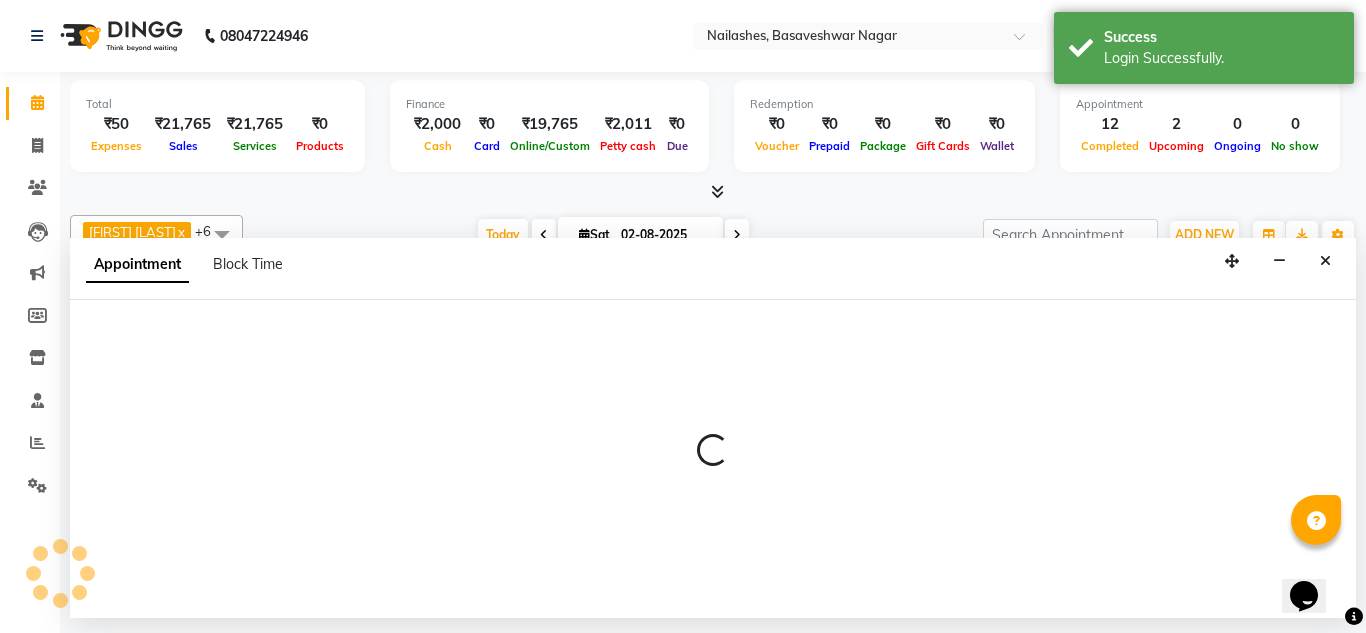 select on "68294" 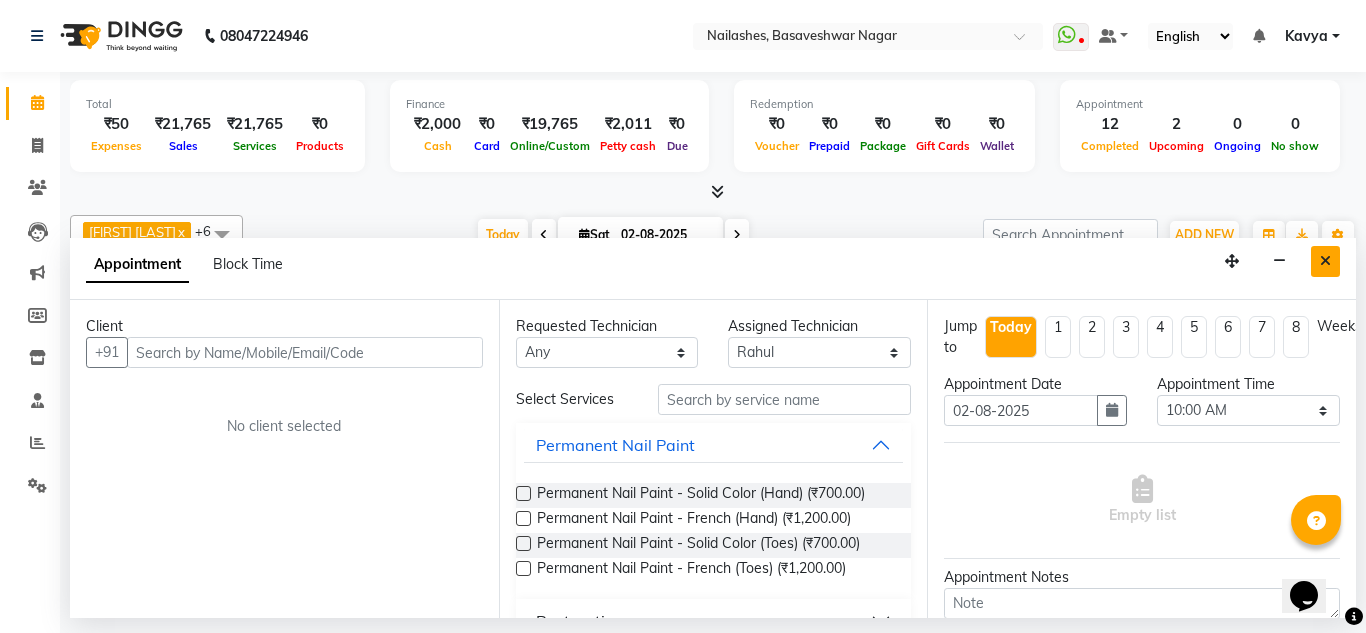 click at bounding box center (1325, 261) 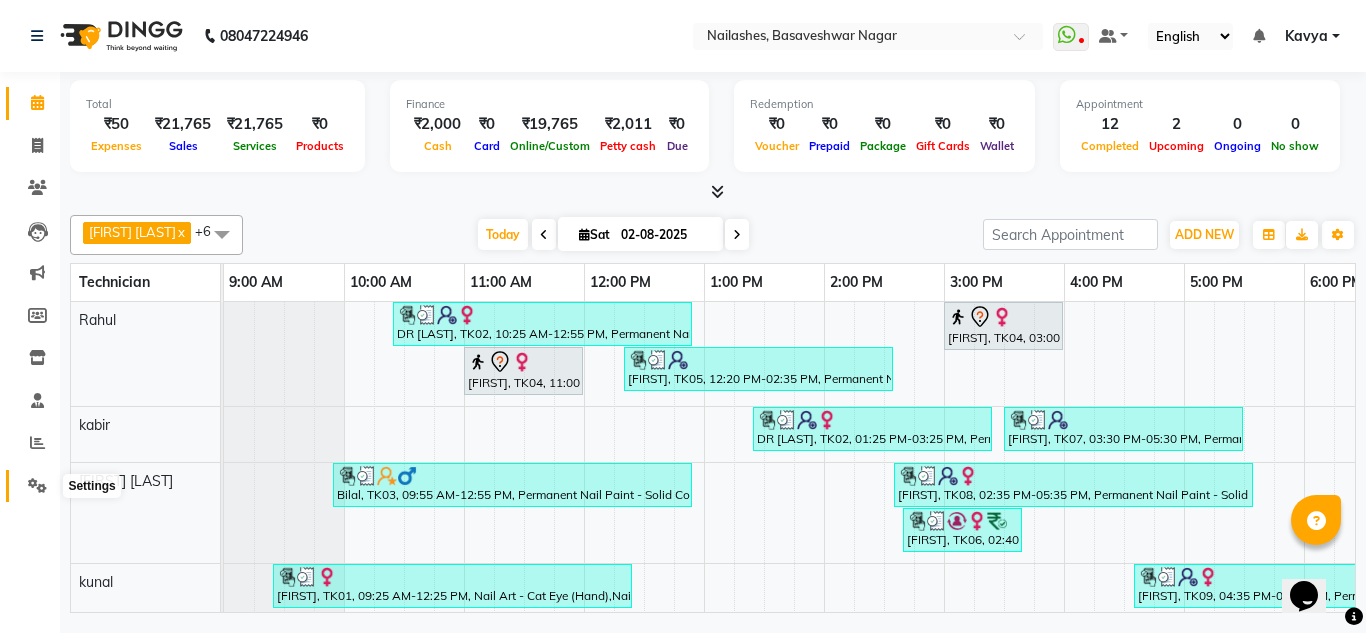 click 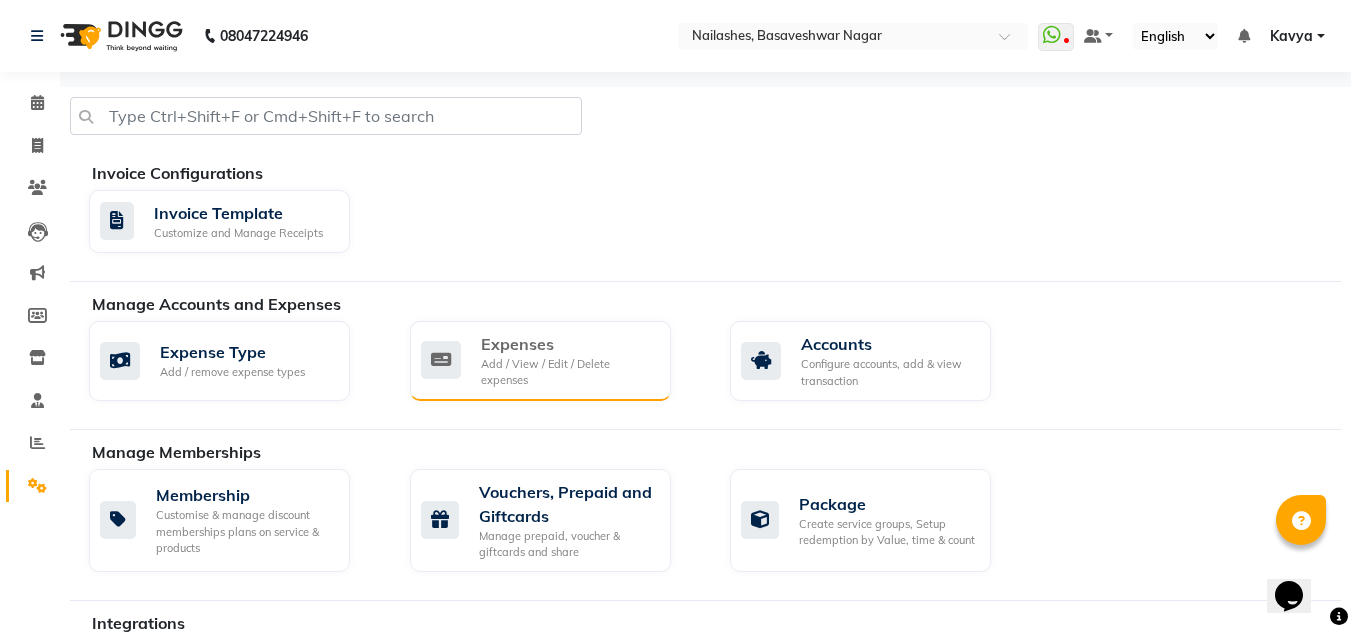click on "Expenses Add / View / Edit / Delete expenses" 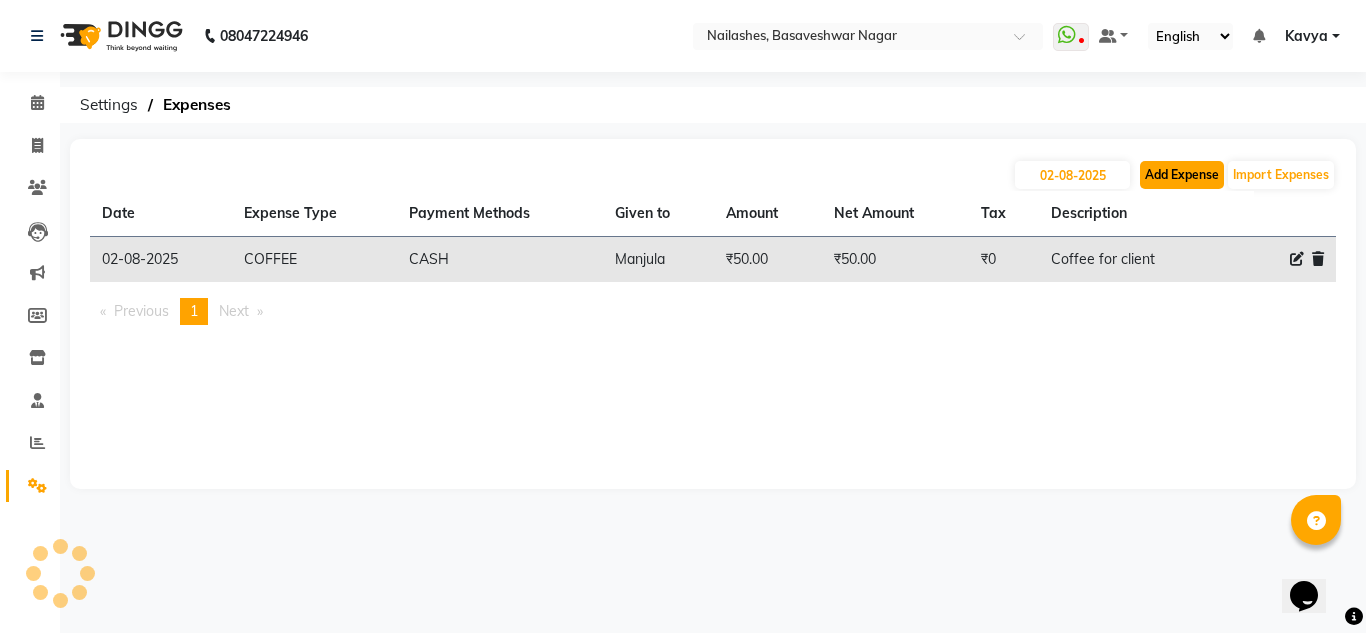 click on "Add Expense" 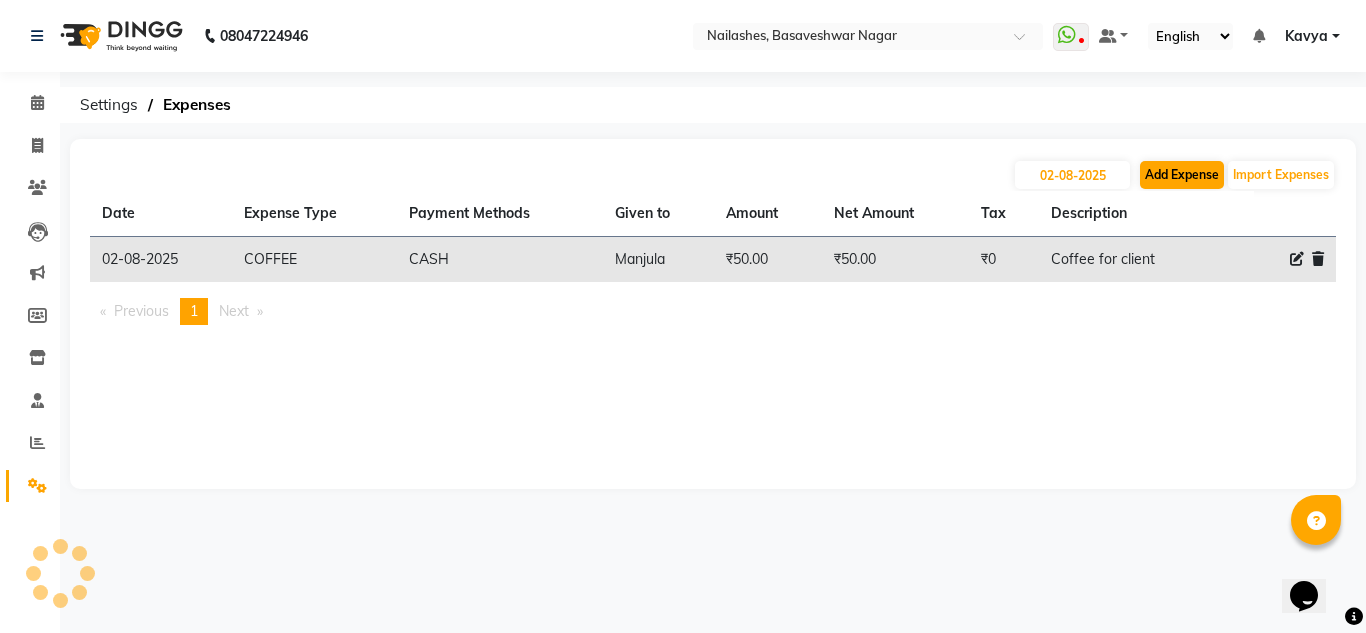 select on "1" 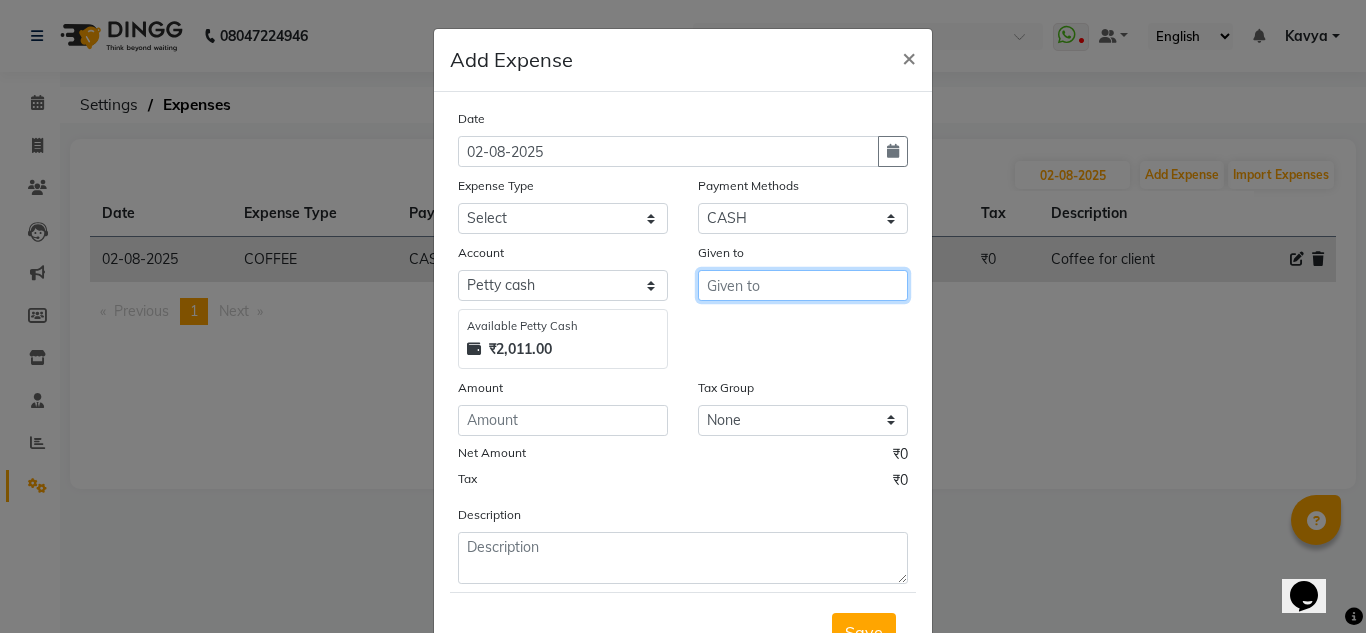 click at bounding box center (803, 285) 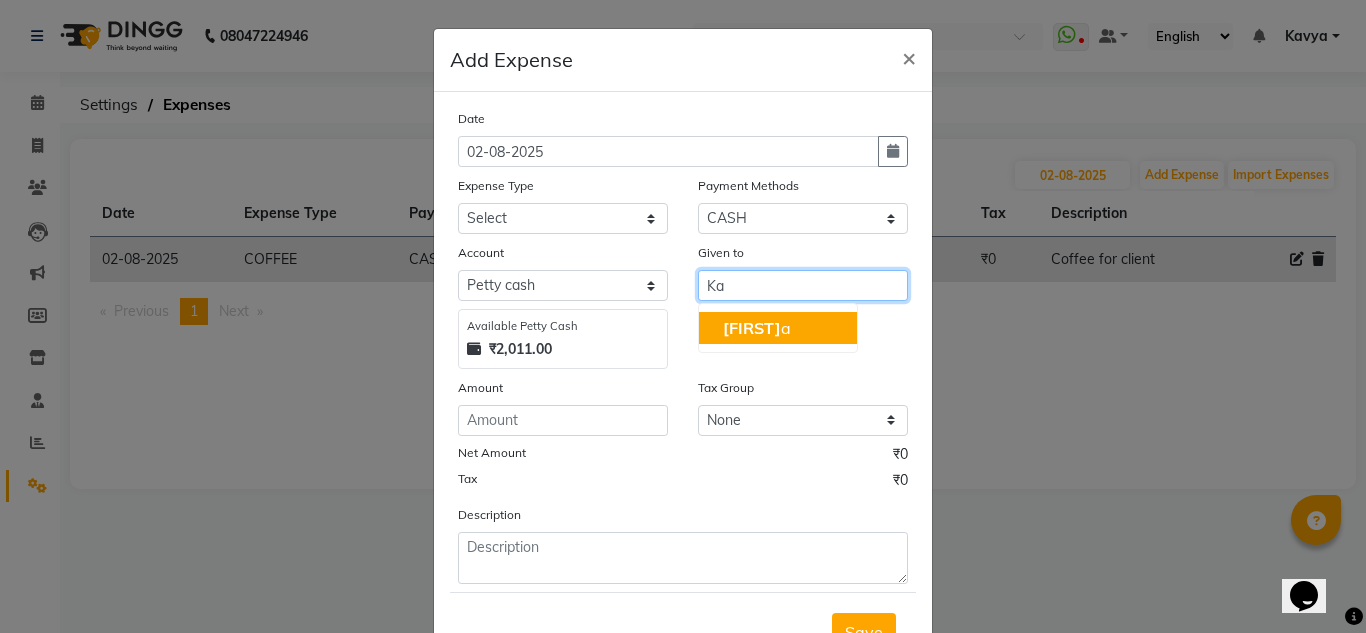 type on "K" 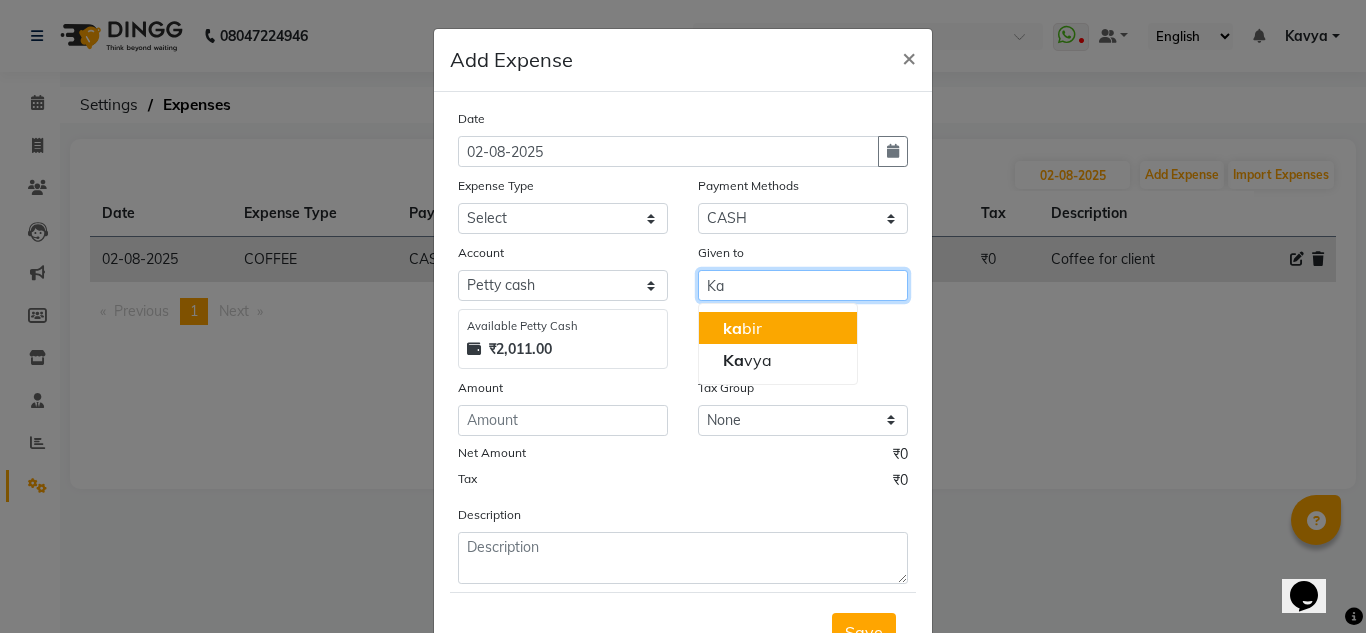 type on "K" 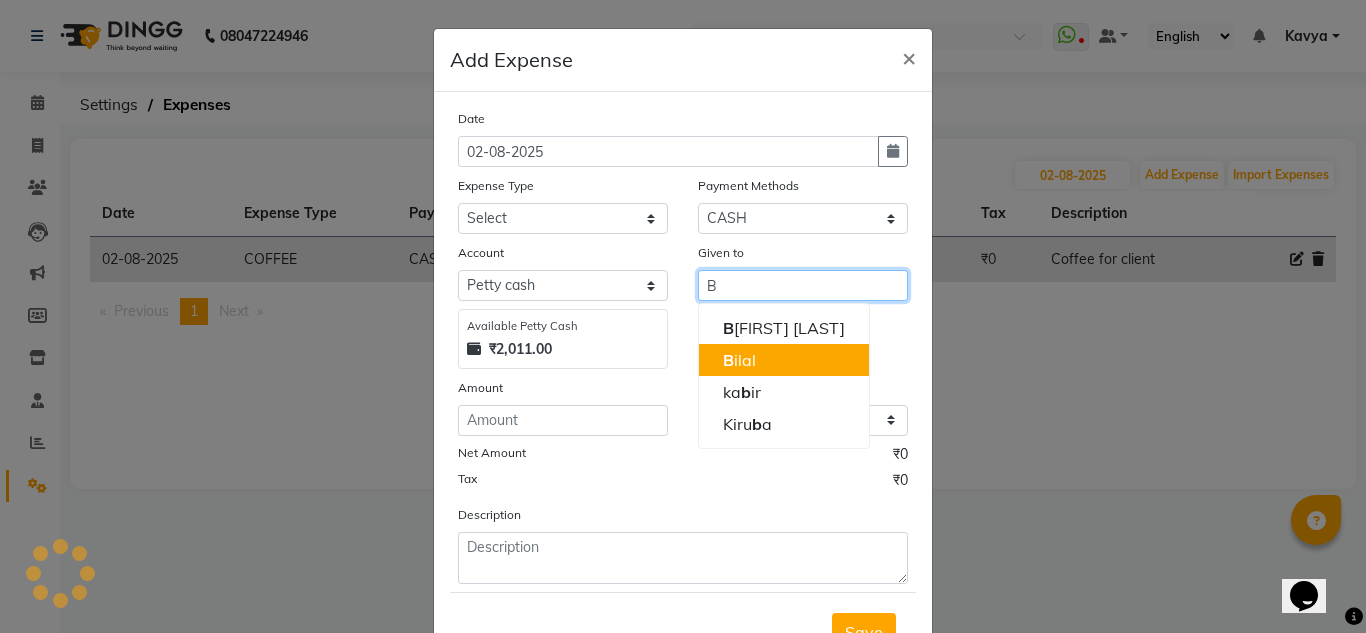 click on "B ilal" at bounding box center (784, 360) 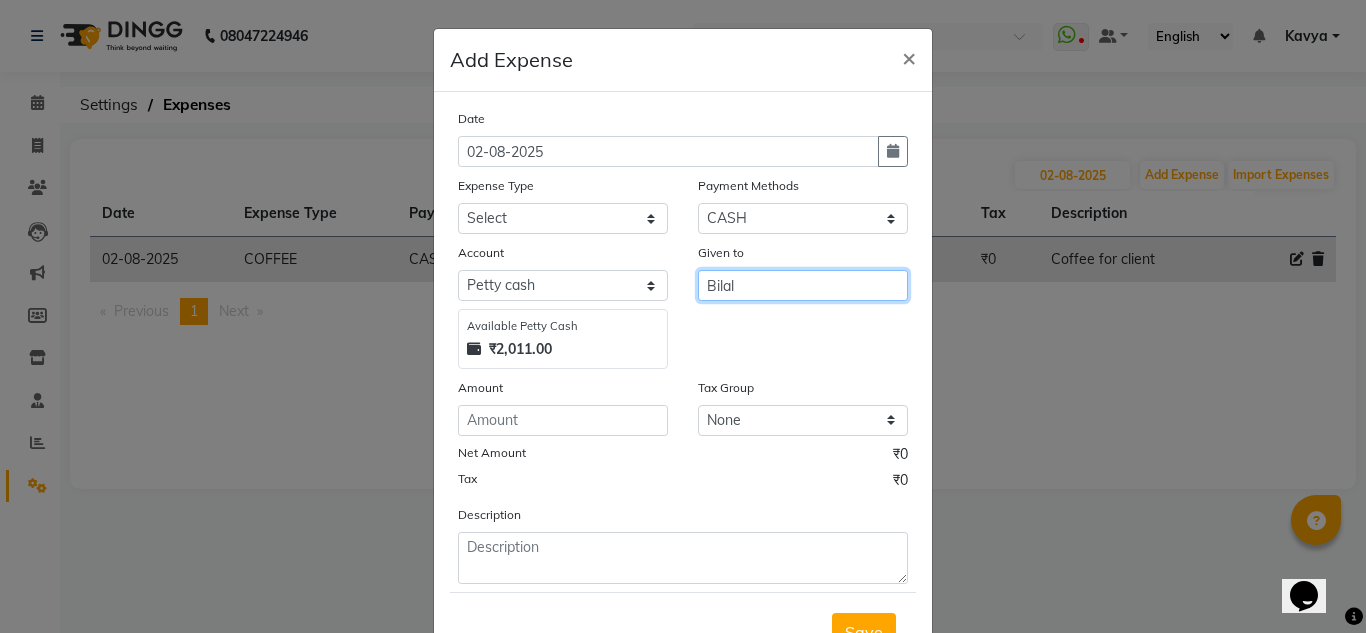 type on "Bilal" 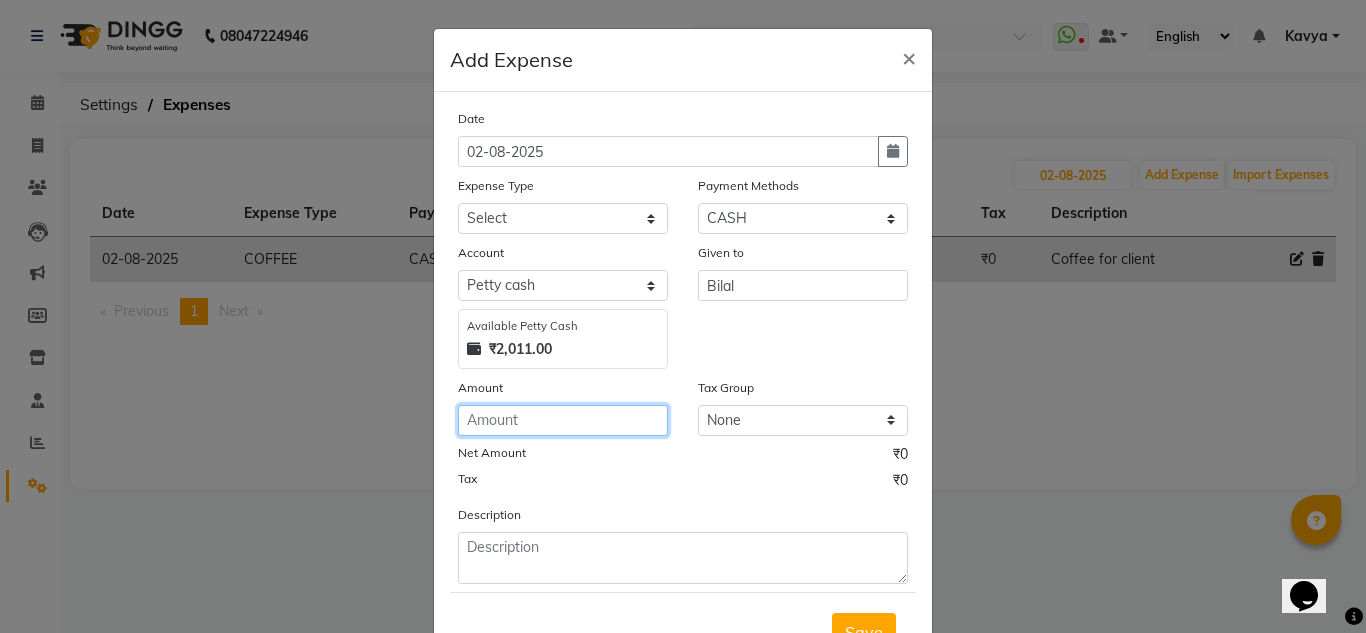 click 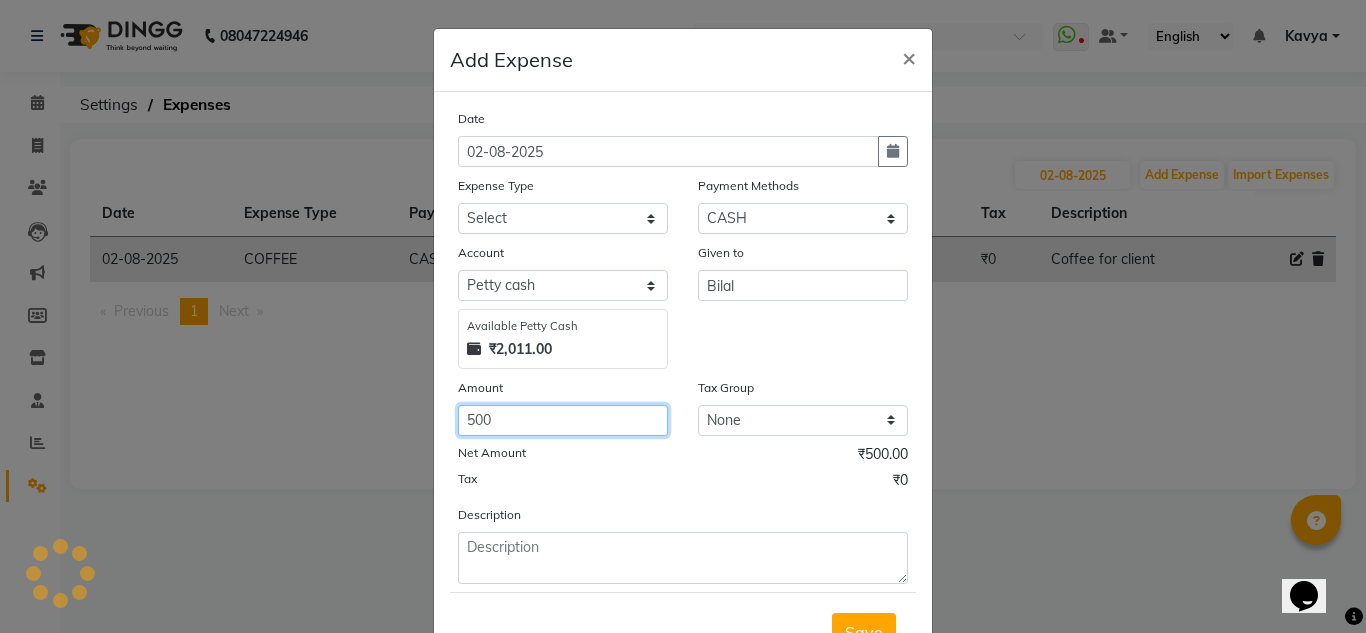 type on "500" 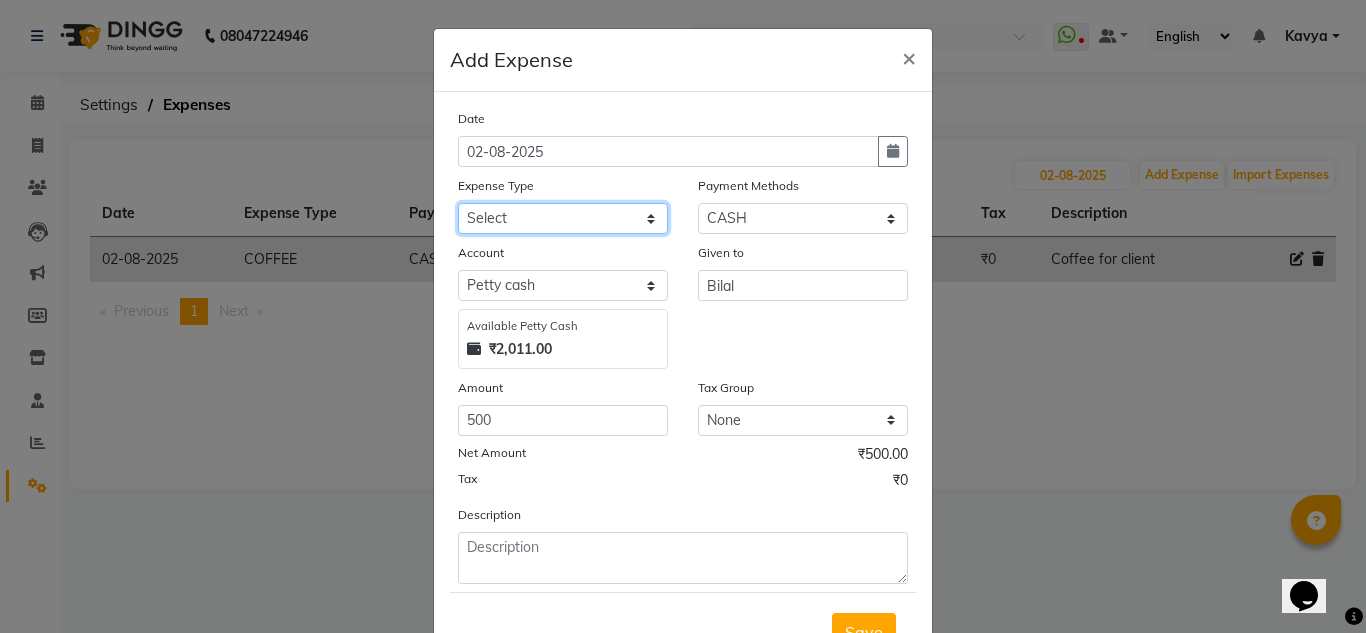 click on "Select acetone Advance Salary bank deposite BBMP Beauty products Bed charges BIRTHDAY CAKE Bonus Carpenter CASH EXPENSE VOUCHER Cash handover chocolate for store cleaning things Client Refreshment coconut water for clients COFFEE coffee cup coffee powder Commission Conveyance Cotton Courier decoration Diesel for generator Donation Drinking Water Electricity Eyelashes return Face mask floor cleaner flowers daily garbage generator diesel green tea GST handover HANDWASH House Keeping Material House keeping Salary Incentive Internet Bill juice LAUNDRY Maintainance Marketing Medical Membership Milk Milk miscelleneous Naturals salon NEWSPAPER O T Other Pantry PETROL Phone Bill Plants plumber pooja items Porter priest Product Purchase product return Product sale puja items RAPIDO Refund Rent Shop Rent Staff Accommodation Royalty Salary Staff cab charges Staff dinner Staff Flight Ticket Staff  Hiring from another Branch Staff Snacks Stationary STORE OPENING CHARGE sugar sweets TEAM DINNER TIPS Tissue Transgender" 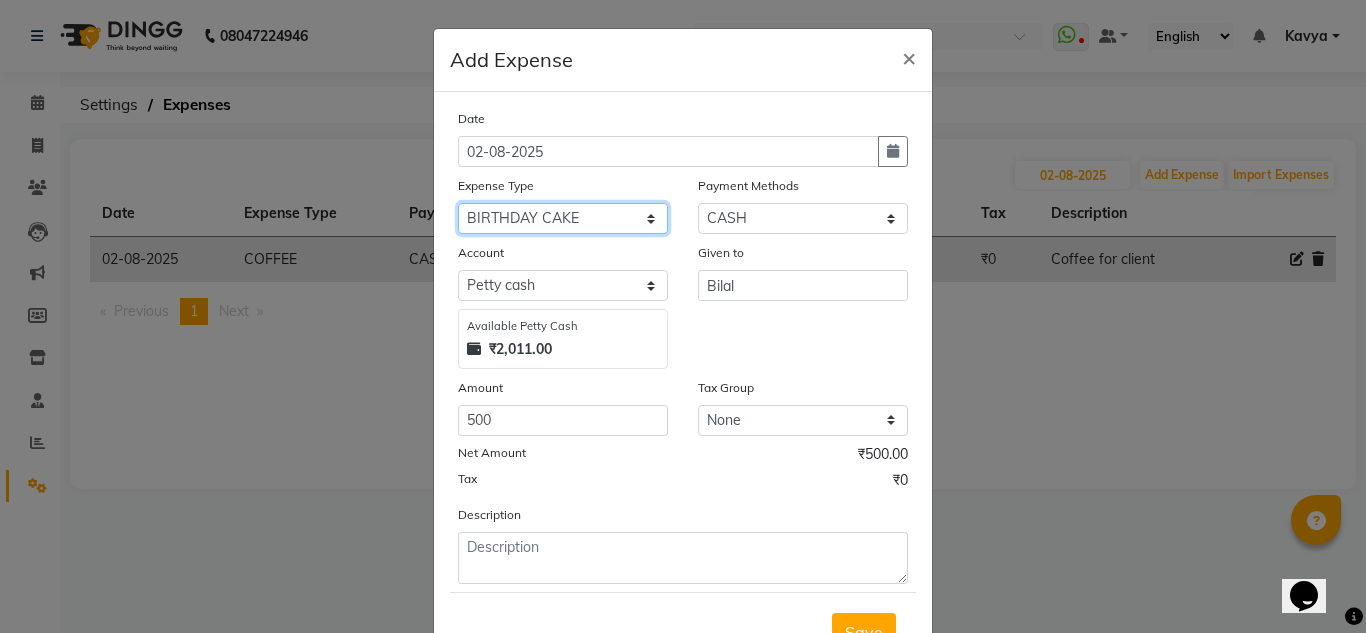 click on "Select acetone Advance Salary bank deposite BBMP Beauty products Bed charges BIRTHDAY CAKE Bonus Carpenter CASH EXPENSE VOUCHER Cash handover chocolate for store cleaning things Client Refreshment coconut water for clients COFFEE coffee cup coffee powder Commission Conveyance Cotton Courier decoration Diesel for generator Donation Drinking Water Electricity Eyelashes return Face mask floor cleaner flowers daily garbage generator diesel green tea GST handover HANDWASH House Keeping Material House keeping Salary Incentive Internet Bill juice LAUNDRY Maintainance Marketing Medical Membership Milk Milk miscelleneous Naturals salon NEWSPAPER O T Other Pantry PETROL Phone Bill Plants plumber pooja items Porter priest Product Purchase product return Product sale puja items RAPIDO Refund Rent Shop Rent Staff Accommodation Royalty Salary Staff cab charges Staff dinner Staff Flight Ticket Staff  Hiring from another Branch Staff Snacks Stationary STORE OPENING CHARGE sugar sweets TEAM DINNER TIPS Tissue Transgender" 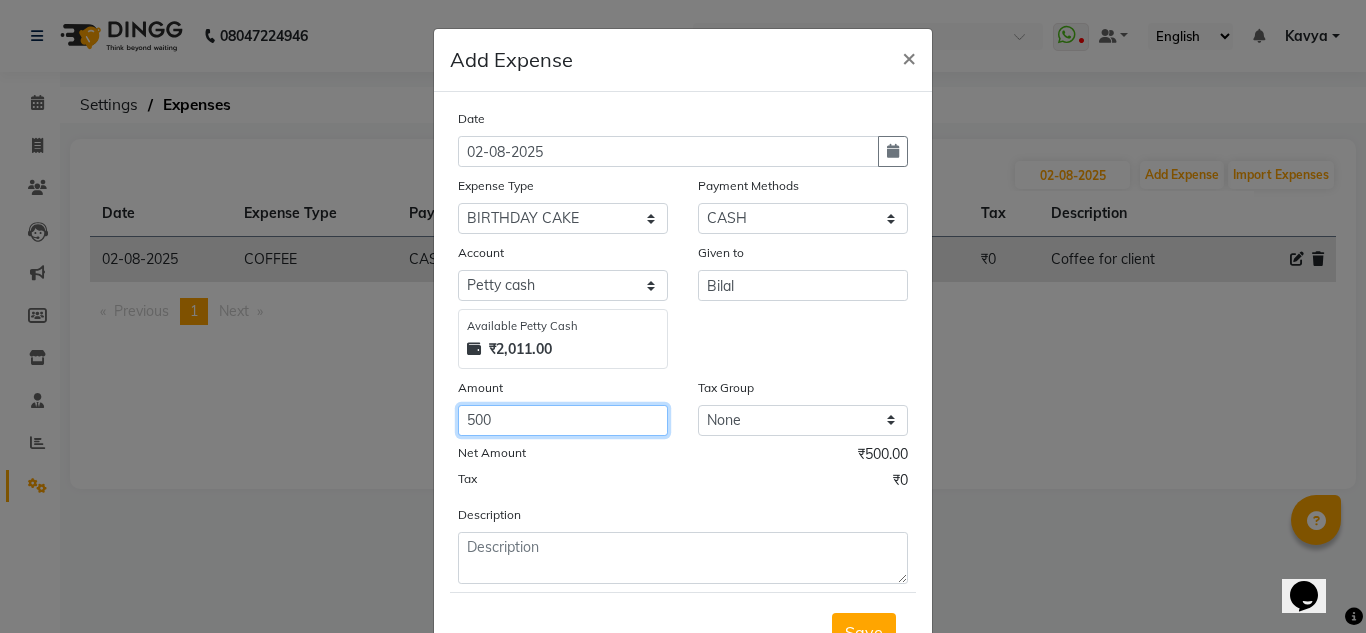 drag, startPoint x: 505, startPoint y: 430, endPoint x: 533, endPoint y: 565, distance: 137.87312 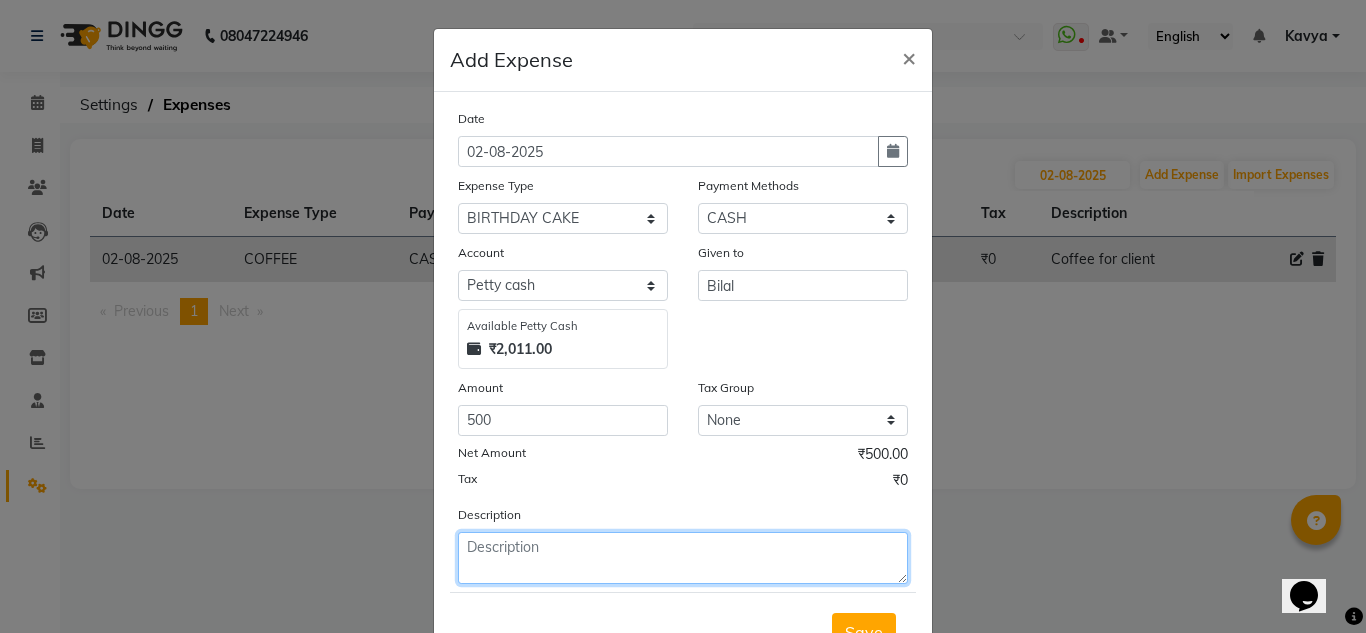 click 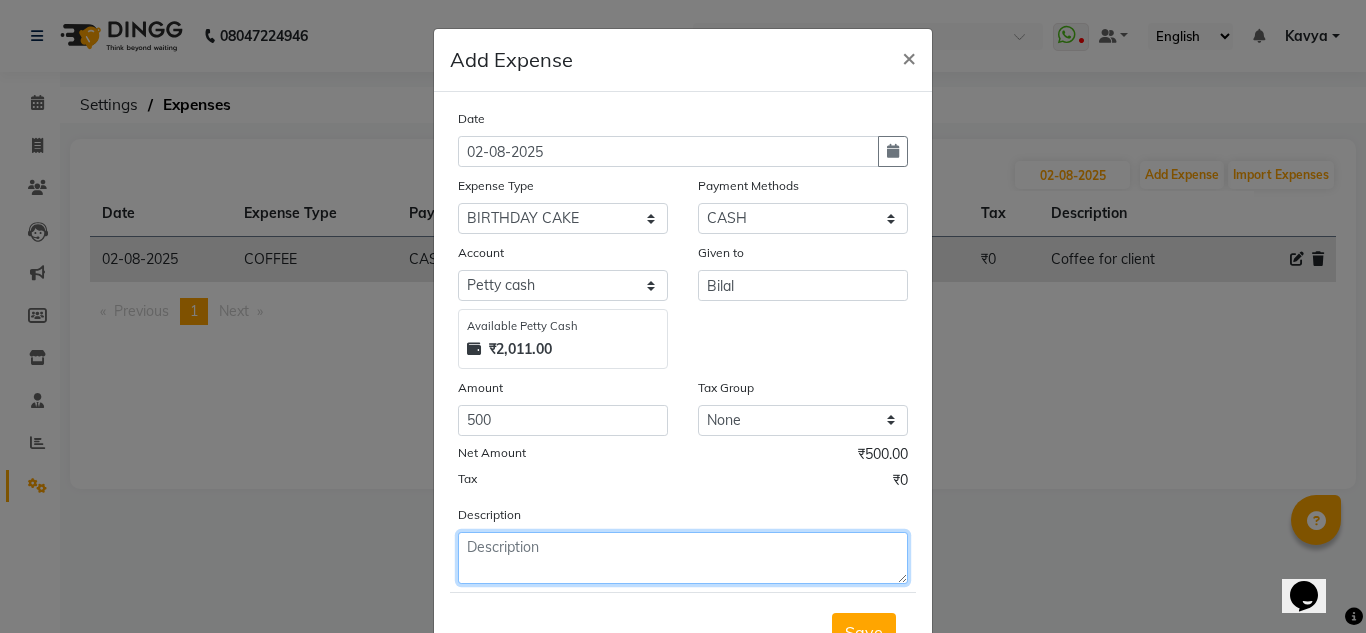 type on "b" 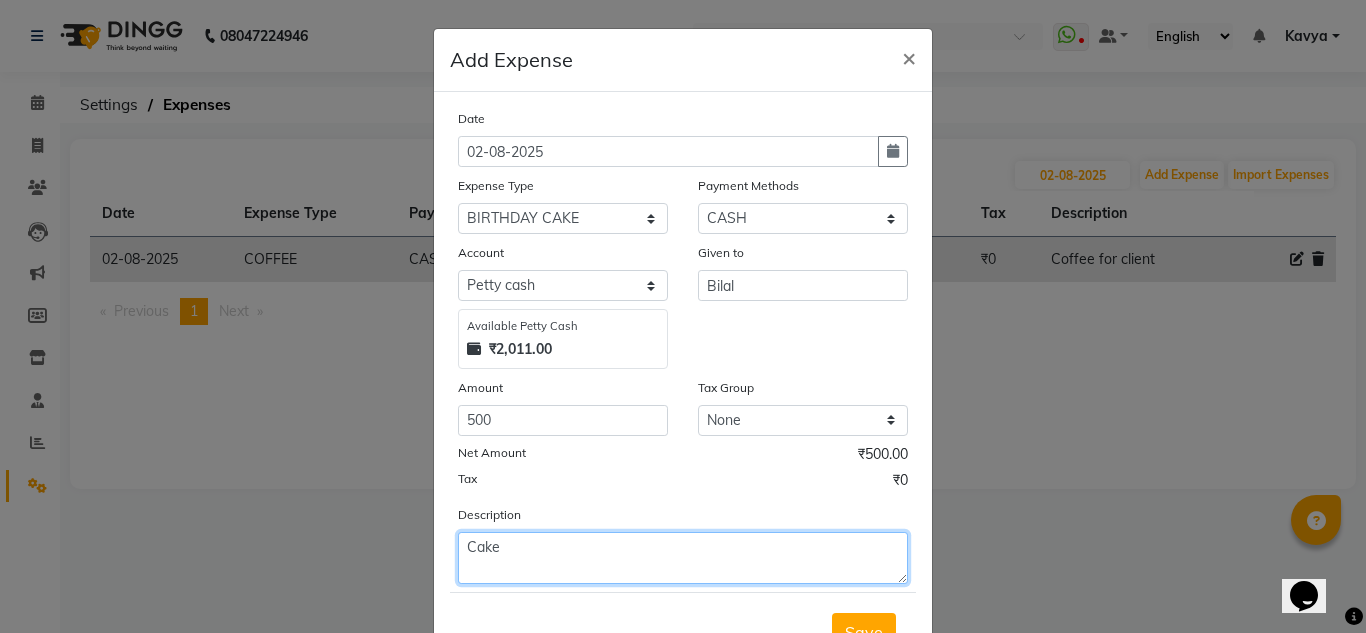 drag, startPoint x: 533, startPoint y: 565, endPoint x: 688, endPoint y: 581, distance: 155.82362 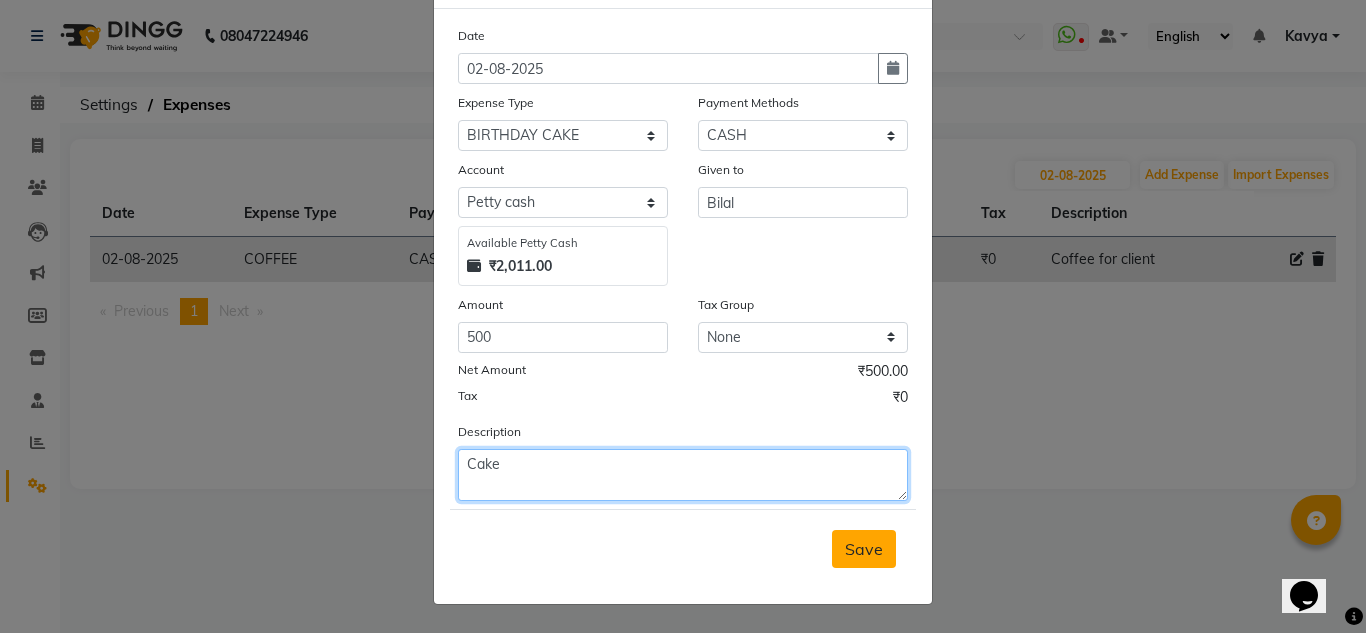 type on "Cake" 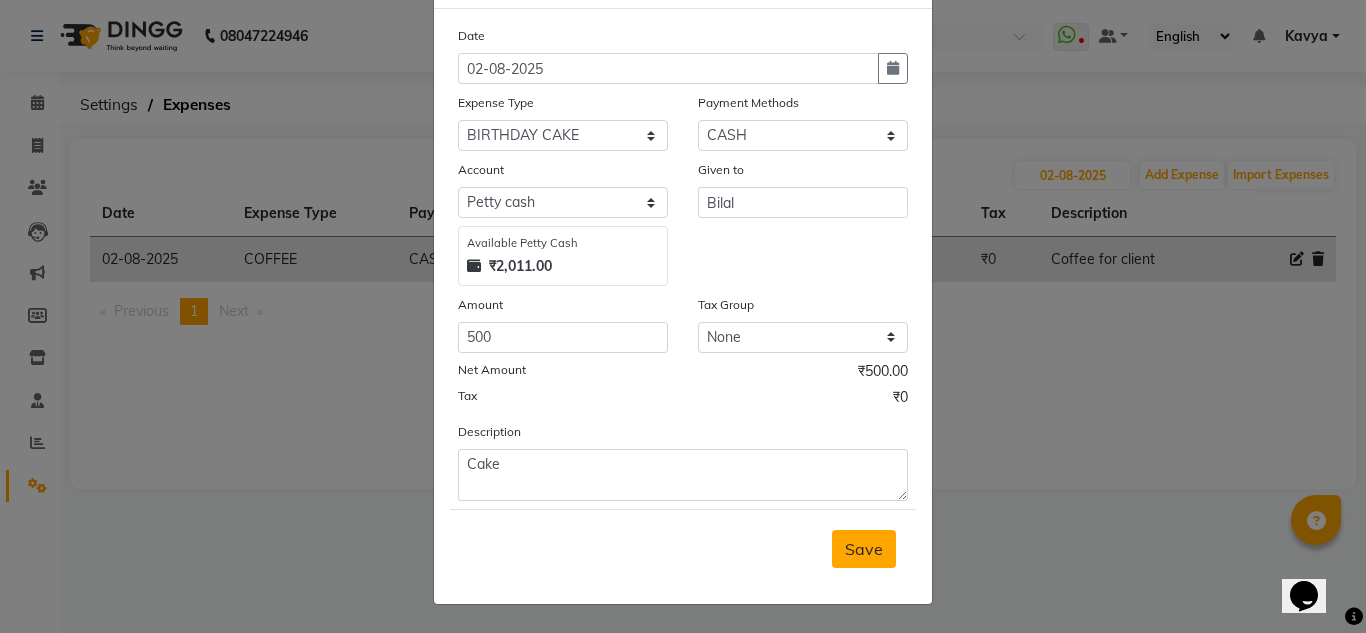 click on "Save" at bounding box center [864, 549] 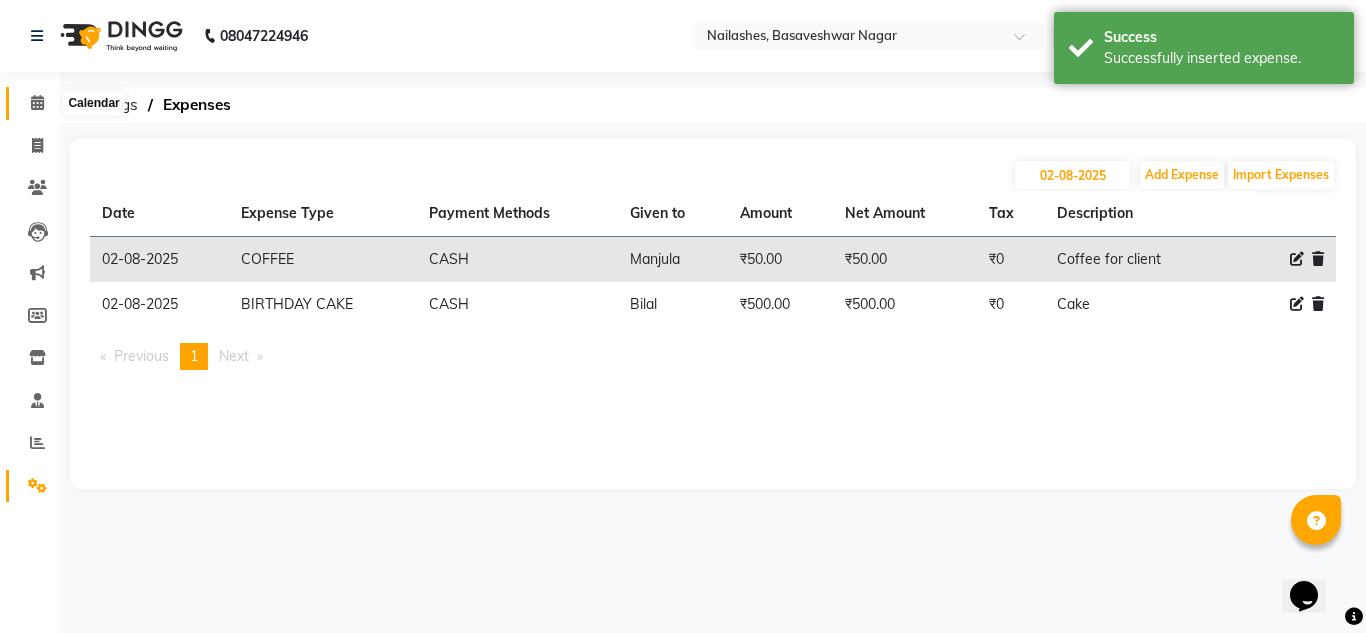 click 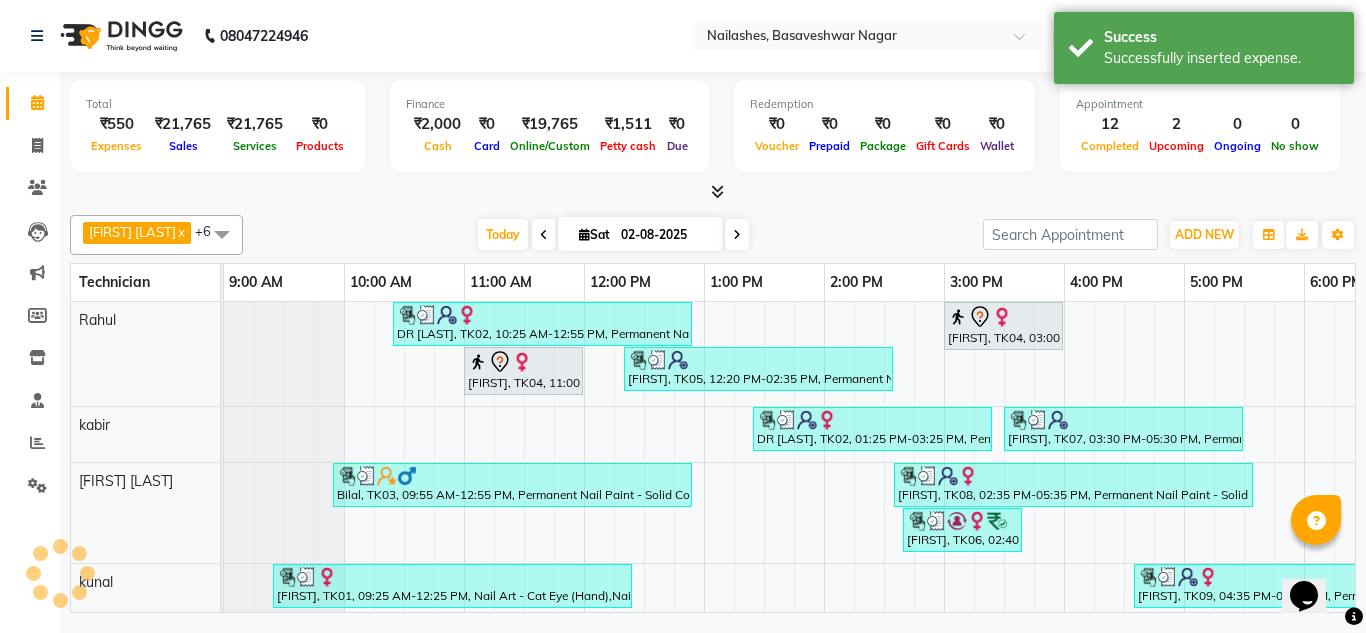 scroll, scrollTop: 0, scrollLeft: 0, axis: both 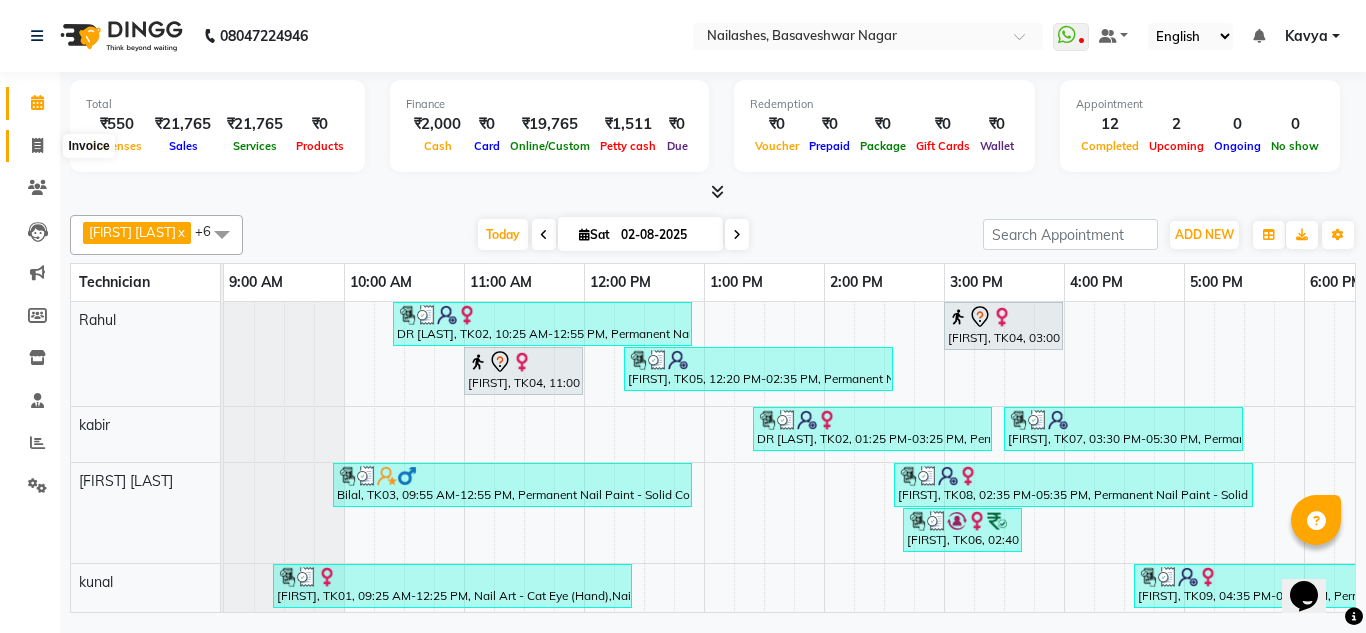 click 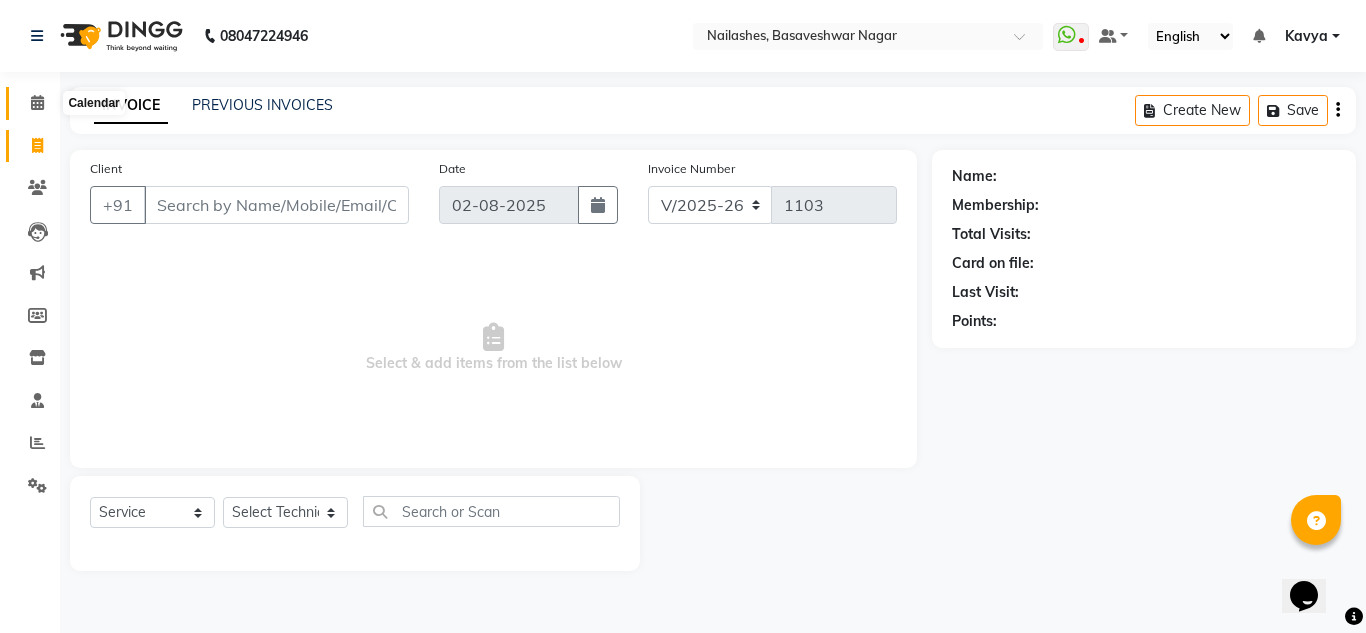 click 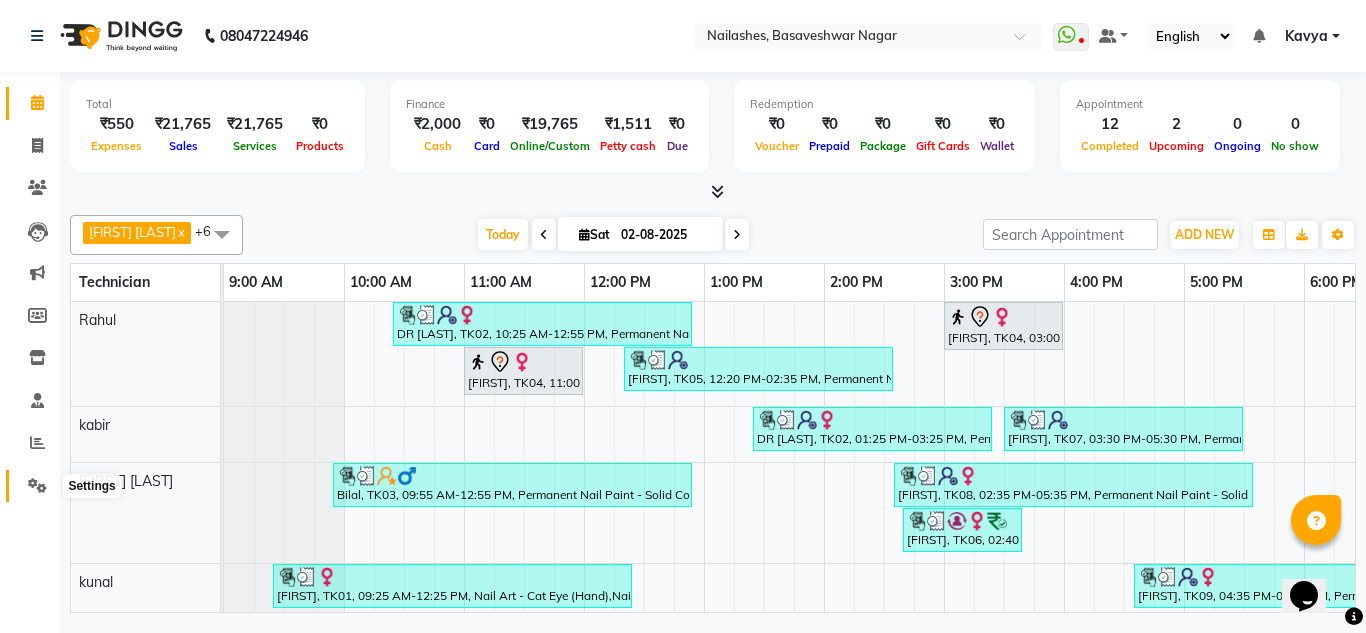 click 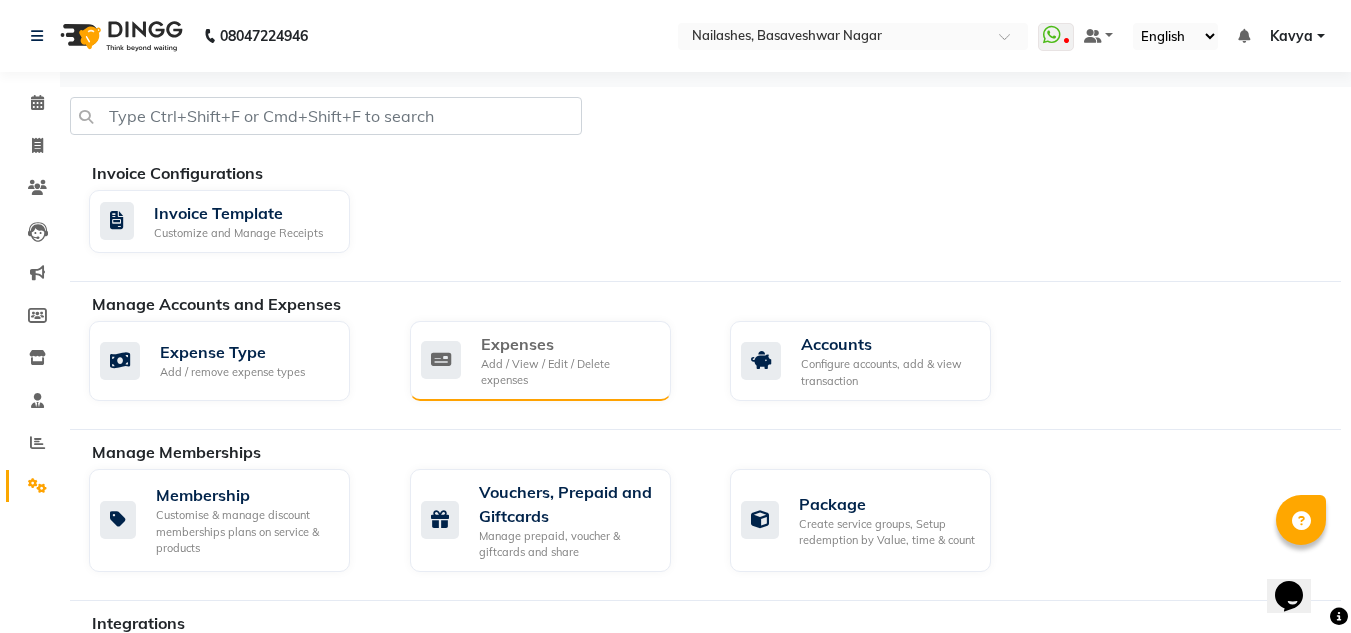 click on "Expenses Add / View / Edit / Delete expenses" 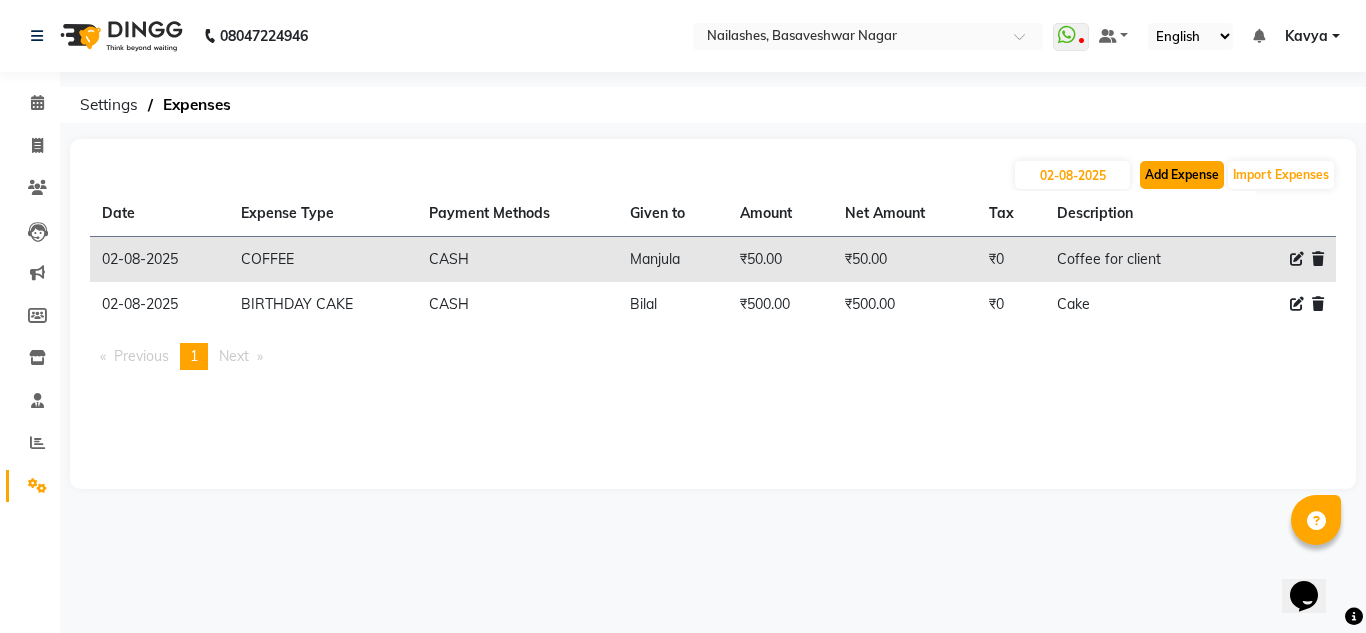 click on "Add Expense" 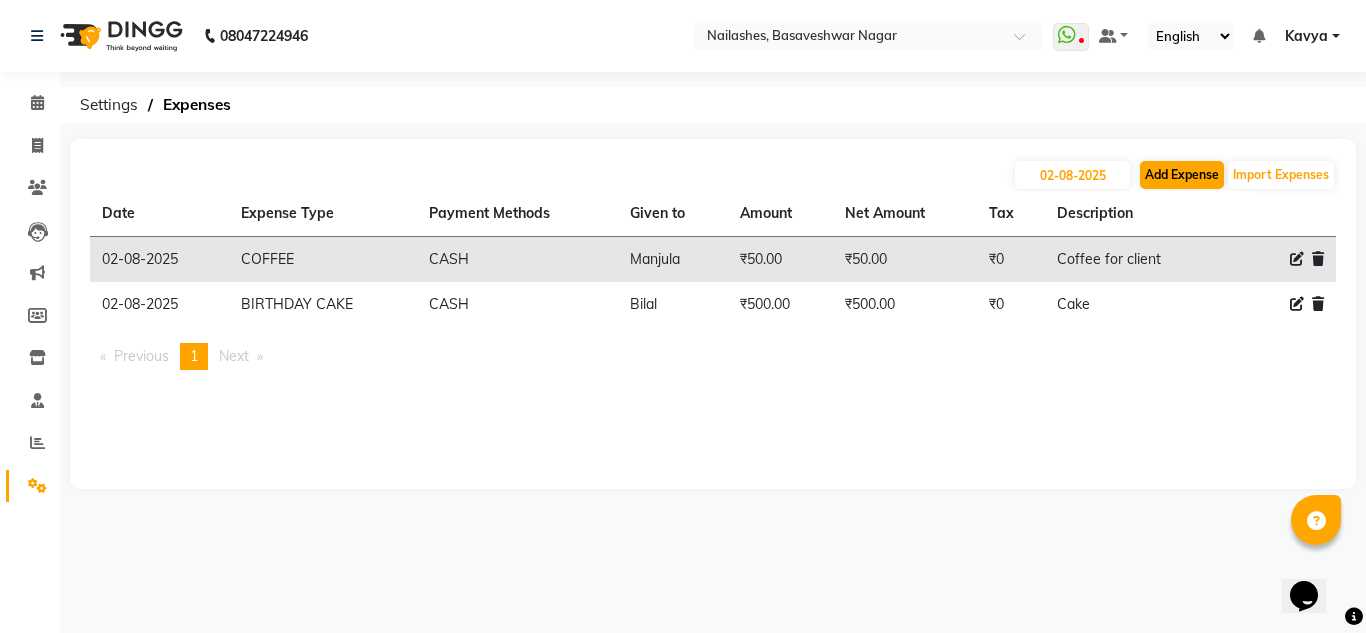 select on "1" 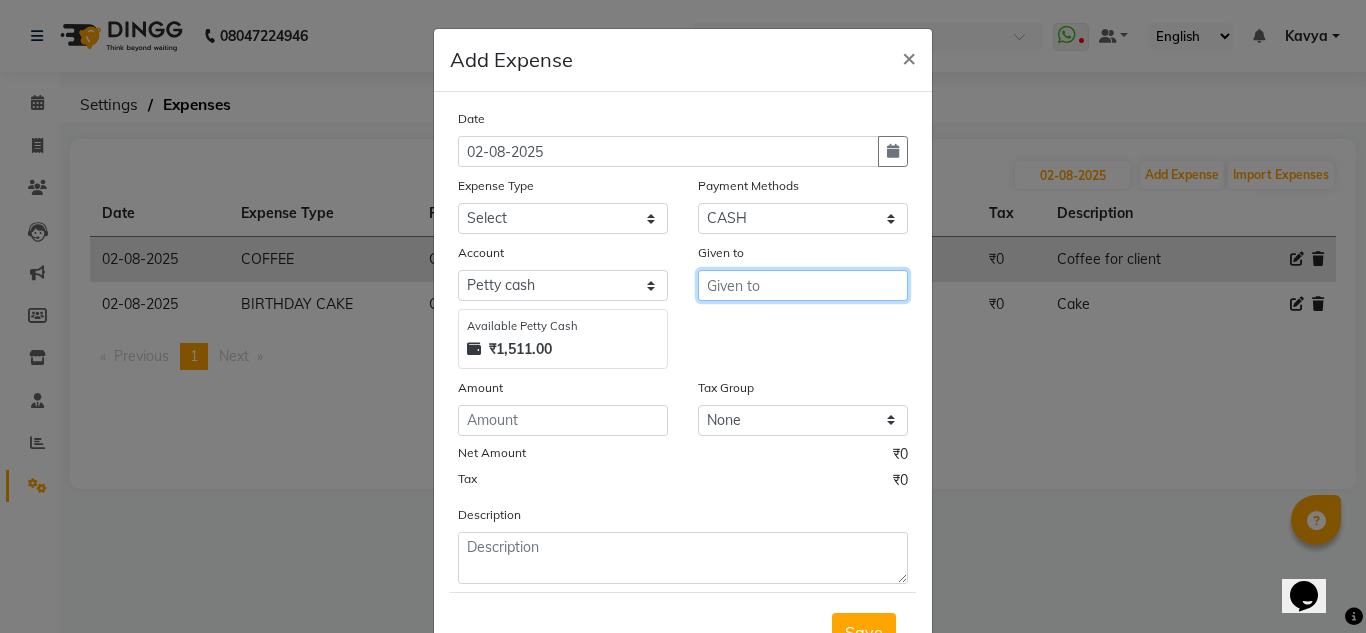 click at bounding box center [803, 285] 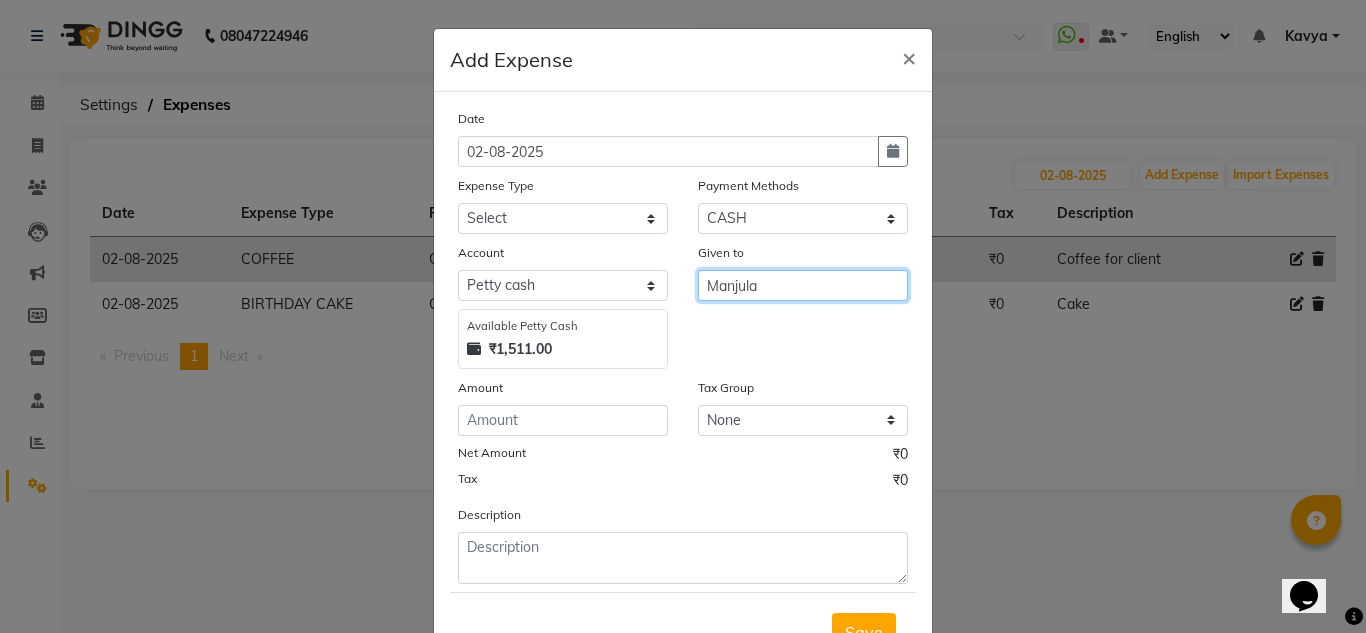 type on "Manjula" 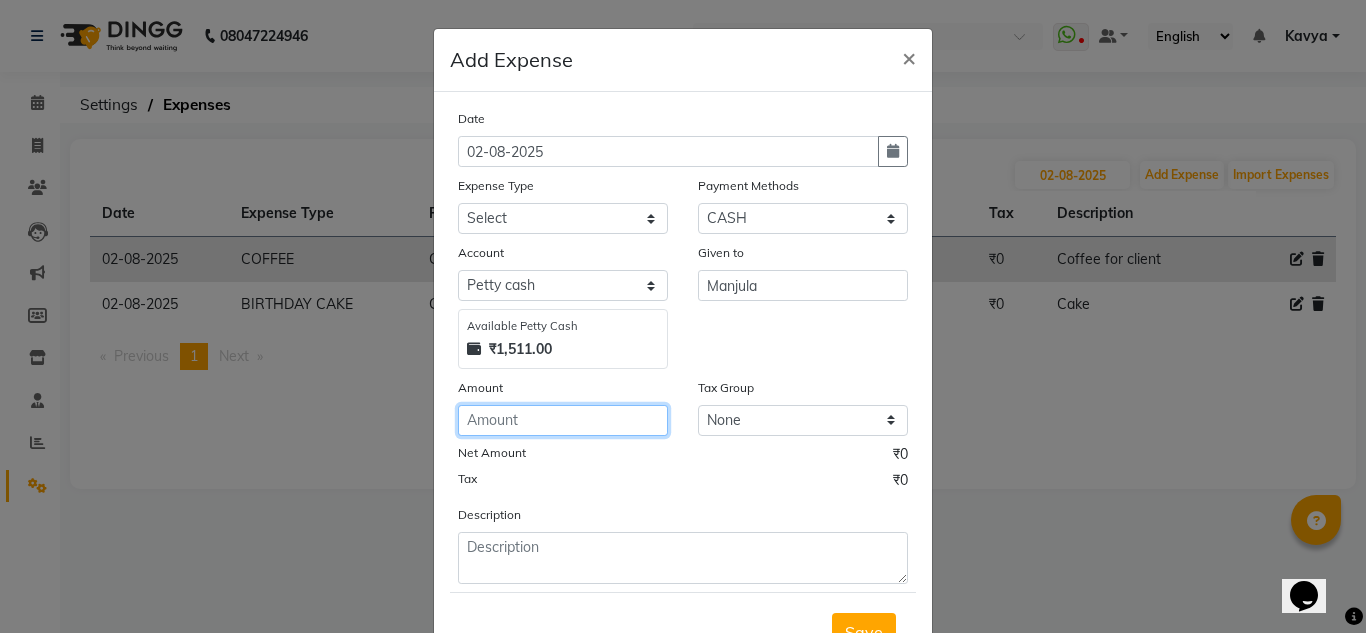 click 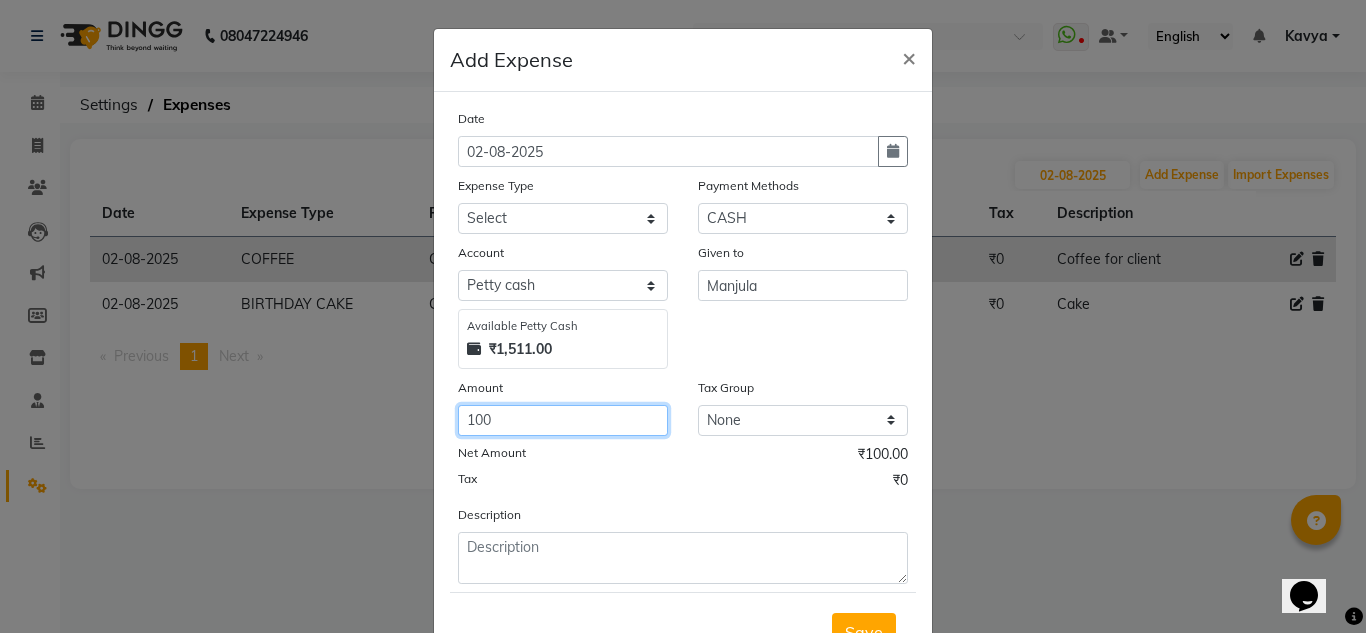 type on "100" 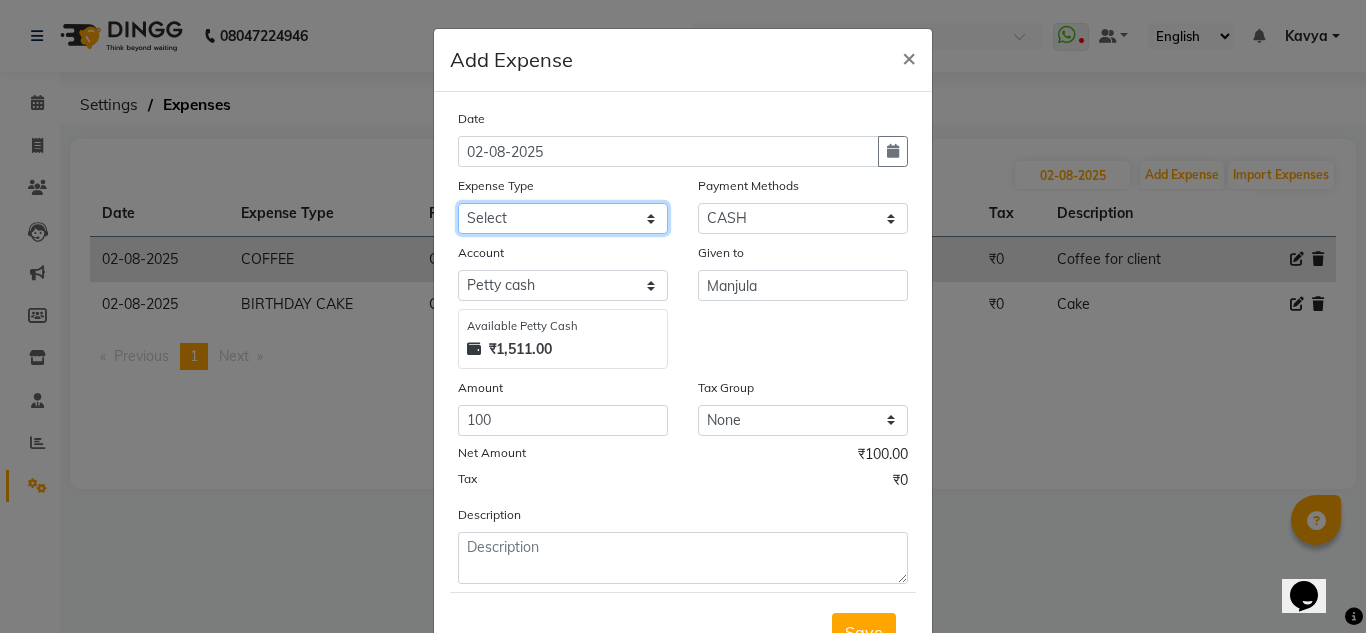 click on "Select acetone Advance Salary bank deposite BBMP Beauty products Bed charges BIRTHDAY CAKE Bonus Carpenter CASH EXPENSE VOUCHER Cash handover chocolate for store cleaning things Client Refreshment coconut water for clients COFFEE coffee cup coffee powder Commission Conveyance Cotton Courier decoration Diesel for generator Donation Drinking Water Electricity Eyelashes return Face mask floor cleaner flowers daily garbage generator diesel green tea GST handover HANDWASH House Keeping Material House keeping Salary Incentive Internet Bill juice LAUNDRY Maintainance Marketing Medical Membership Milk Milk miscelleneous Naturals salon NEWSPAPER O T Other Pantry PETROL Phone Bill Plants plumber pooja items Porter priest Product Purchase product return Product sale puja items RAPIDO Refund Rent Shop Rent Staff Accommodation Royalty Salary Staff cab charges Staff dinner Staff Flight Ticket Staff  Hiring from another Branch Staff Snacks Stationary STORE OPENING CHARGE sugar sweets TEAM DINNER TIPS Tissue Transgender" 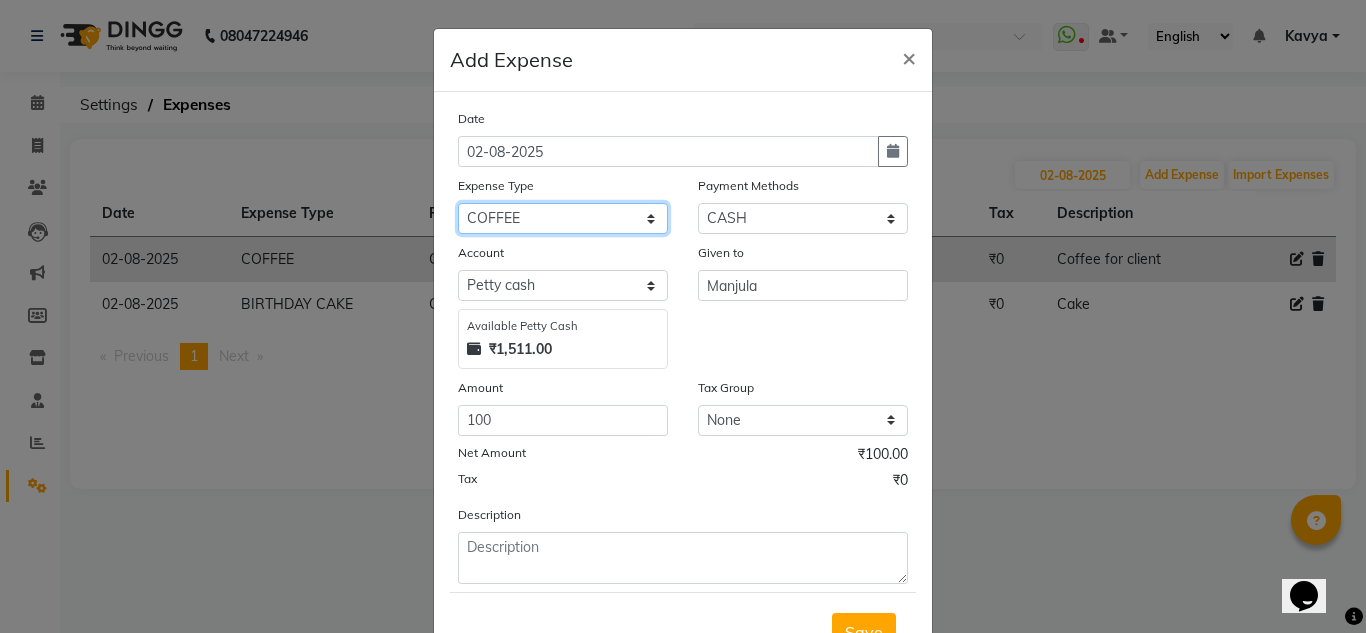 click on "Select acetone Advance Salary bank deposite BBMP Beauty products Bed charges BIRTHDAY CAKE Bonus Carpenter CASH EXPENSE VOUCHER Cash handover chocolate for store cleaning things Client Refreshment coconut water for clients COFFEE coffee cup coffee powder Commission Conveyance Cotton Courier decoration Diesel for generator Donation Drinking Water Electricity Eyelashes return Face mask floor cleaner flowers daily garbage generator diesel green tea GST handover HANDWASH House Keeping Material House keeping Salary Incentive Internet Bill juice LAUNDRY Maintainance Marketing Medical Membership Milk Milk miscelleneous Naturals salon NEWSPAPER O T Other Pantry PETROL Phone Bill Plants plumber pooja items Porter priest Product Purchase product return Product sale puja items RAPIDO Refund Rent Shop Rent Staff Accommodation Royalty Salary Staff cab charges Staff dinner Staff Flight Ticket Staff  Hiring from another Branch Staff Snacks Stationary STORE OPENING CHARGE sugar sweets TEAM DINNER TIPS Tissue Transgender" 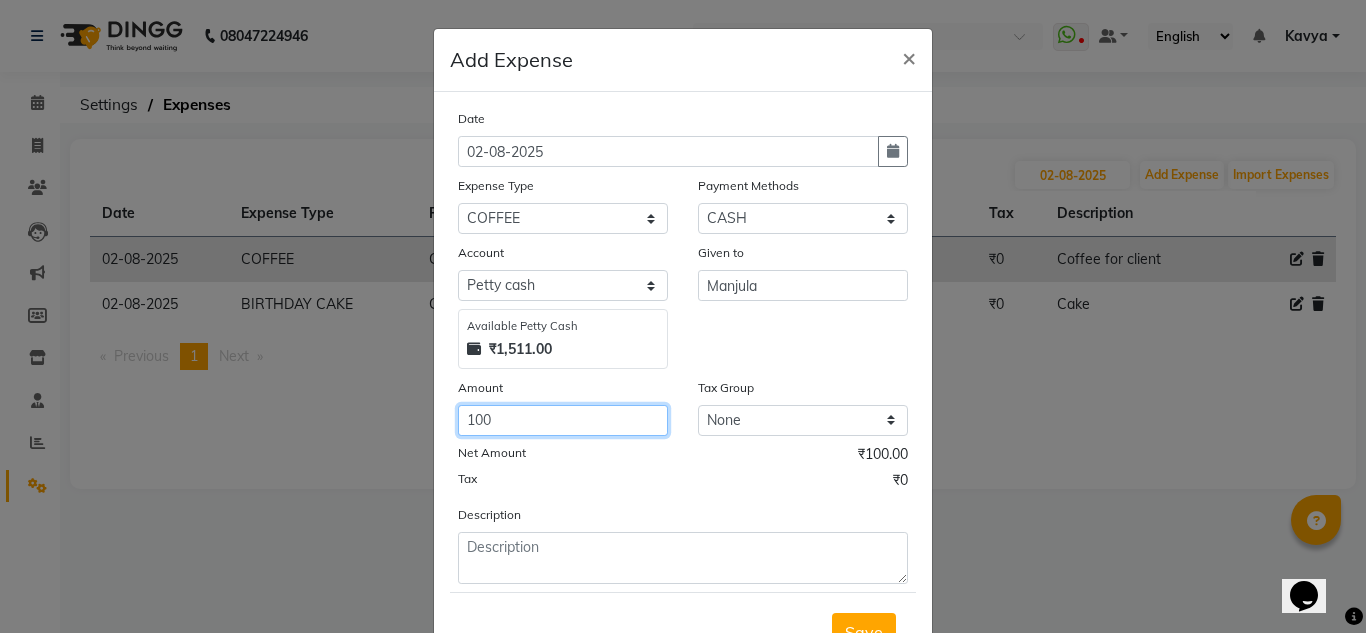 click on "100" 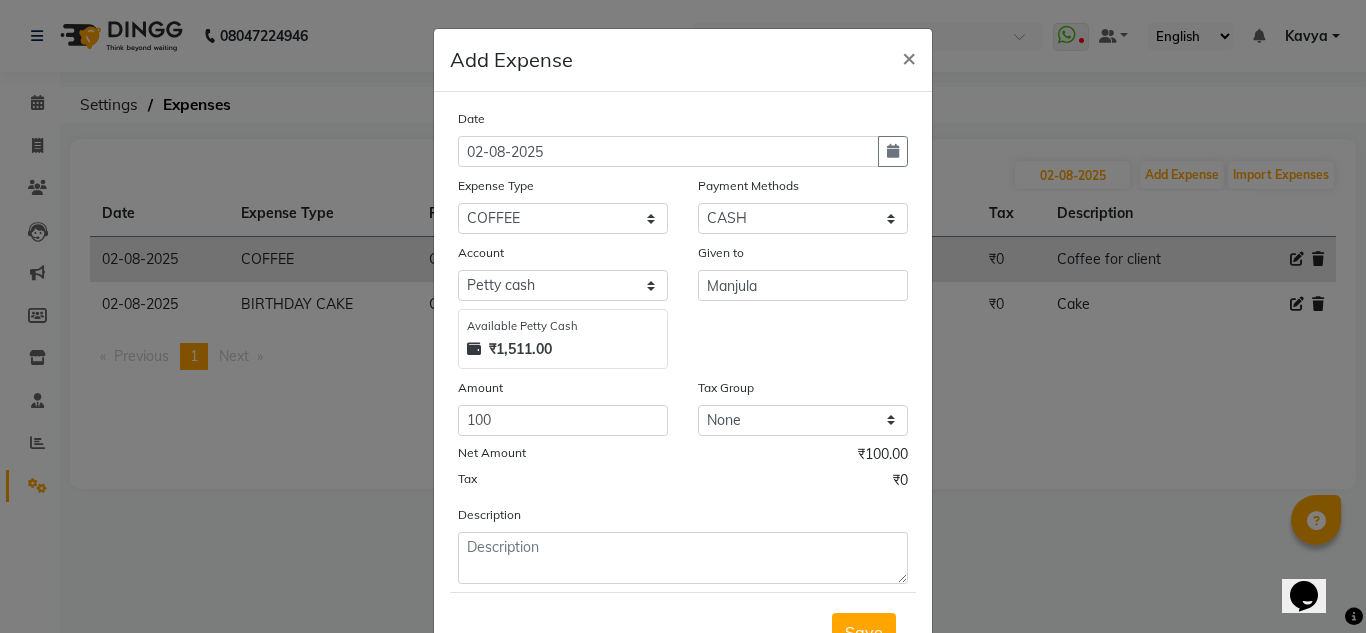 click on "Description" 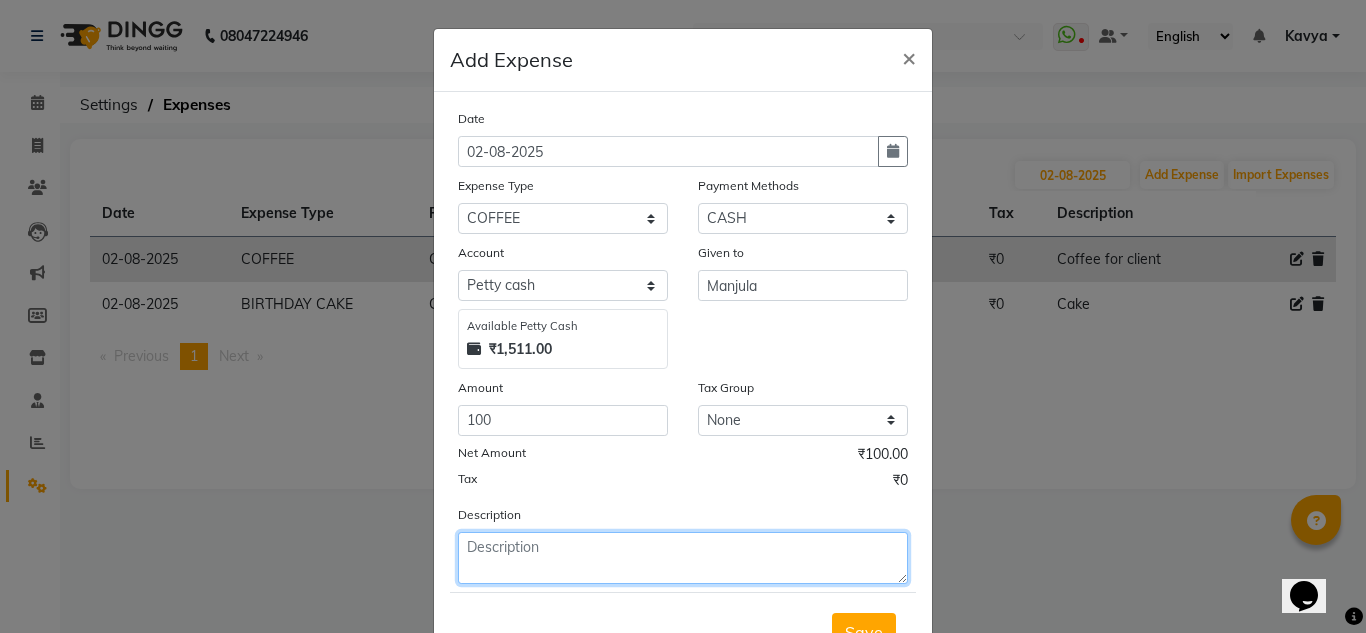 click 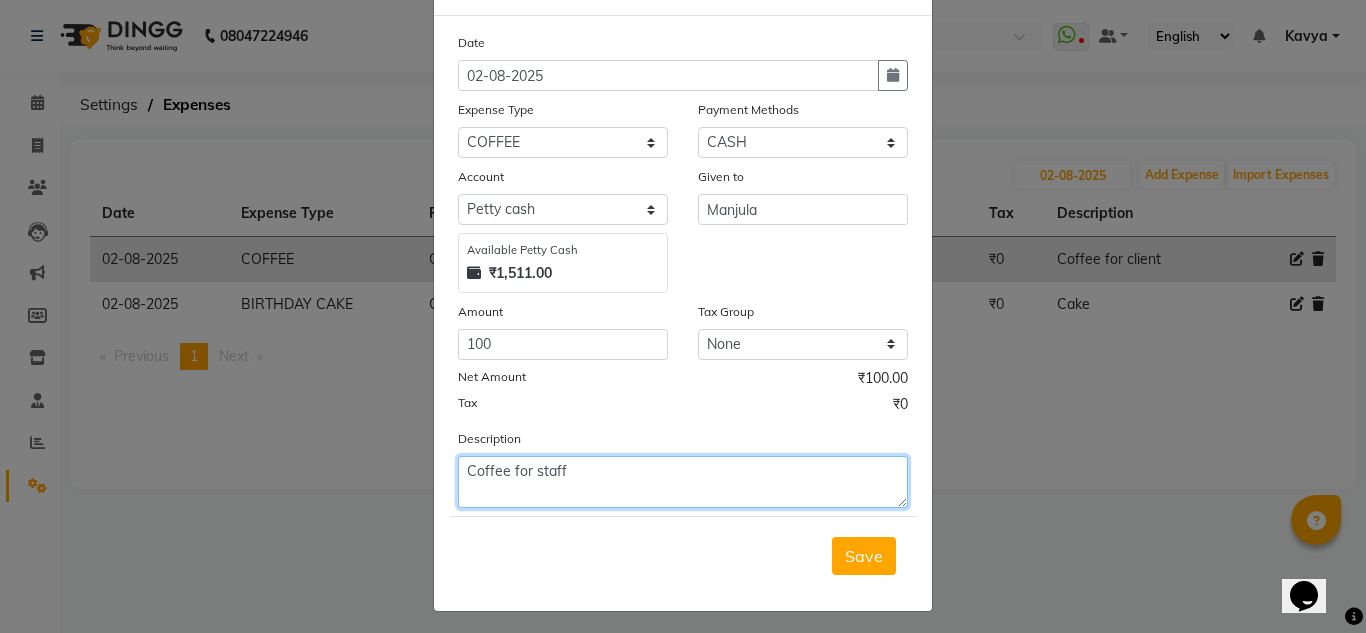 scroll, scrollTop: 83, scrollLeft: 0, axis: vertical 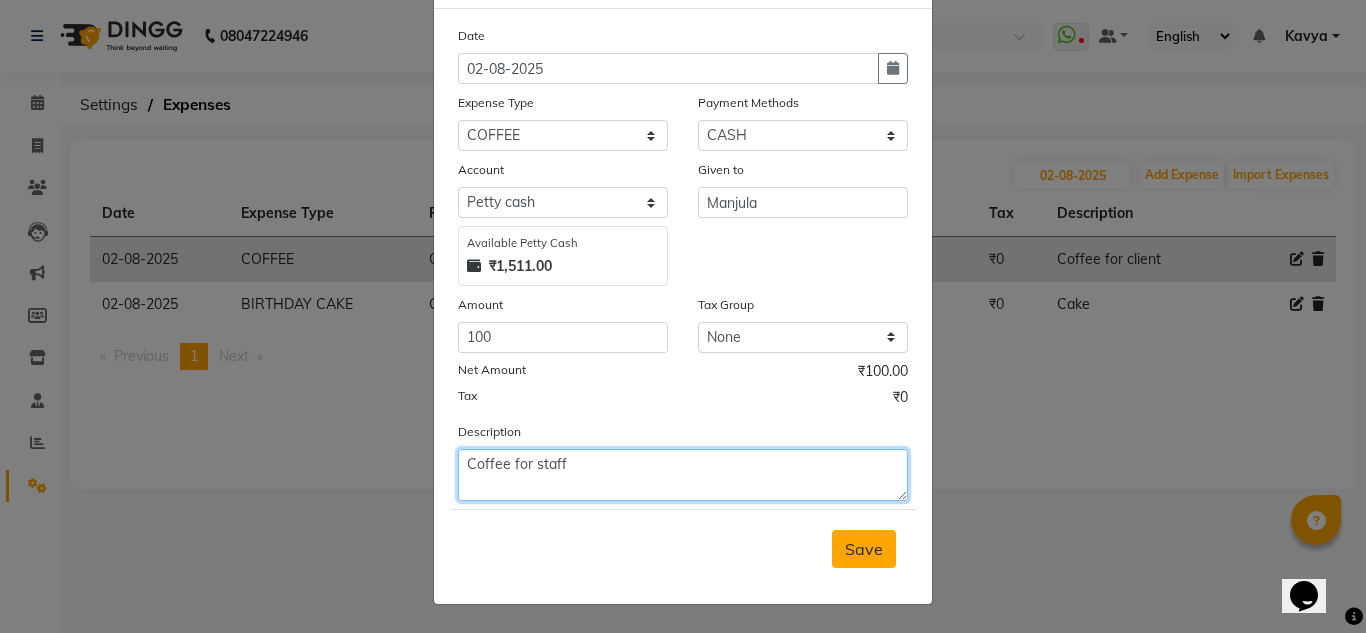 type on "Coffee for staff" 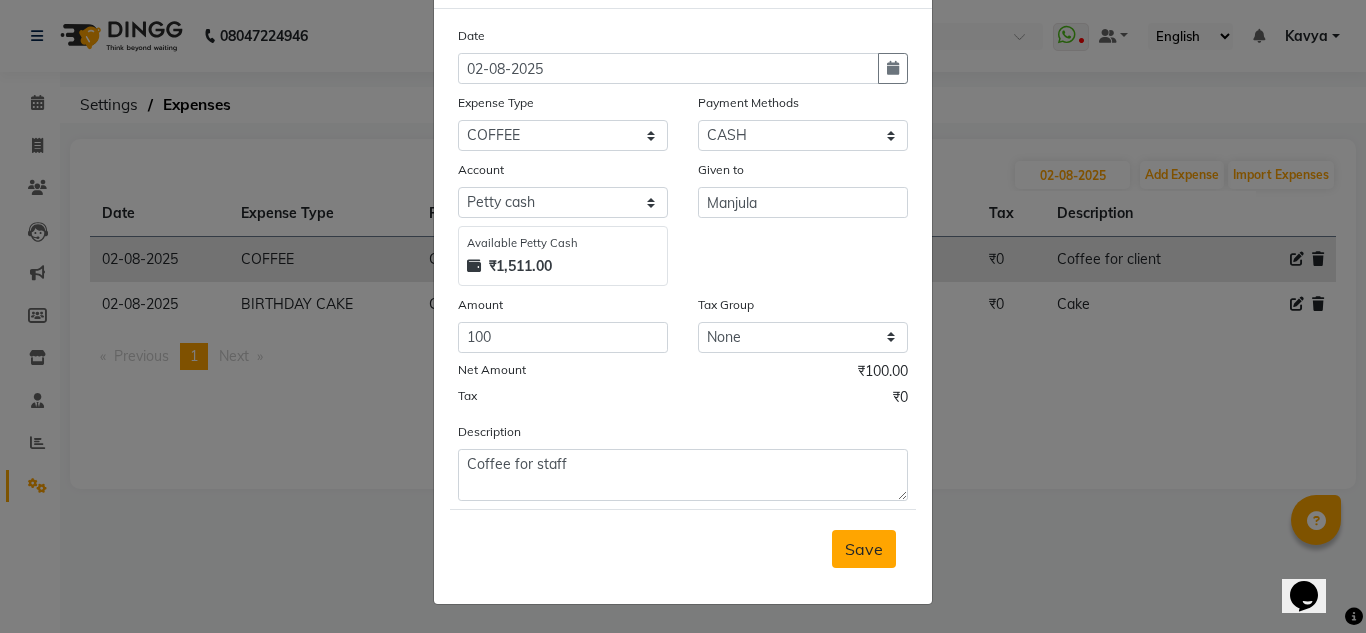 click on "Save" at bounding box center (864, 549) 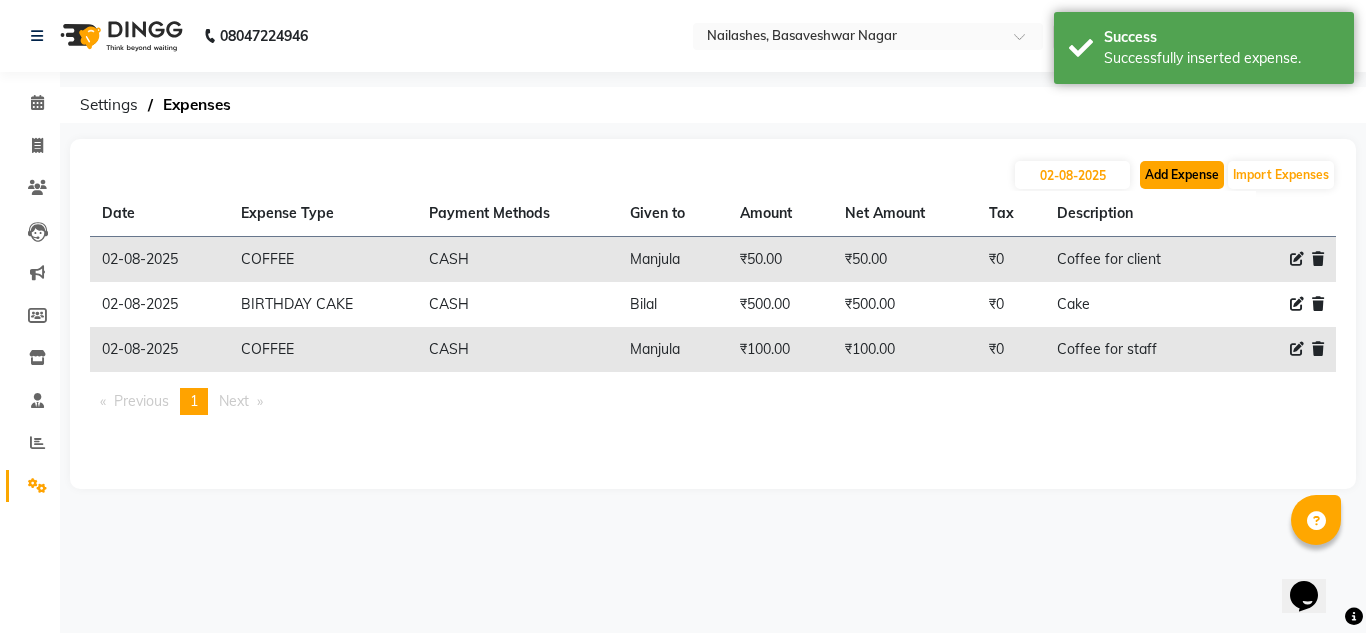 click on "Add Expense" 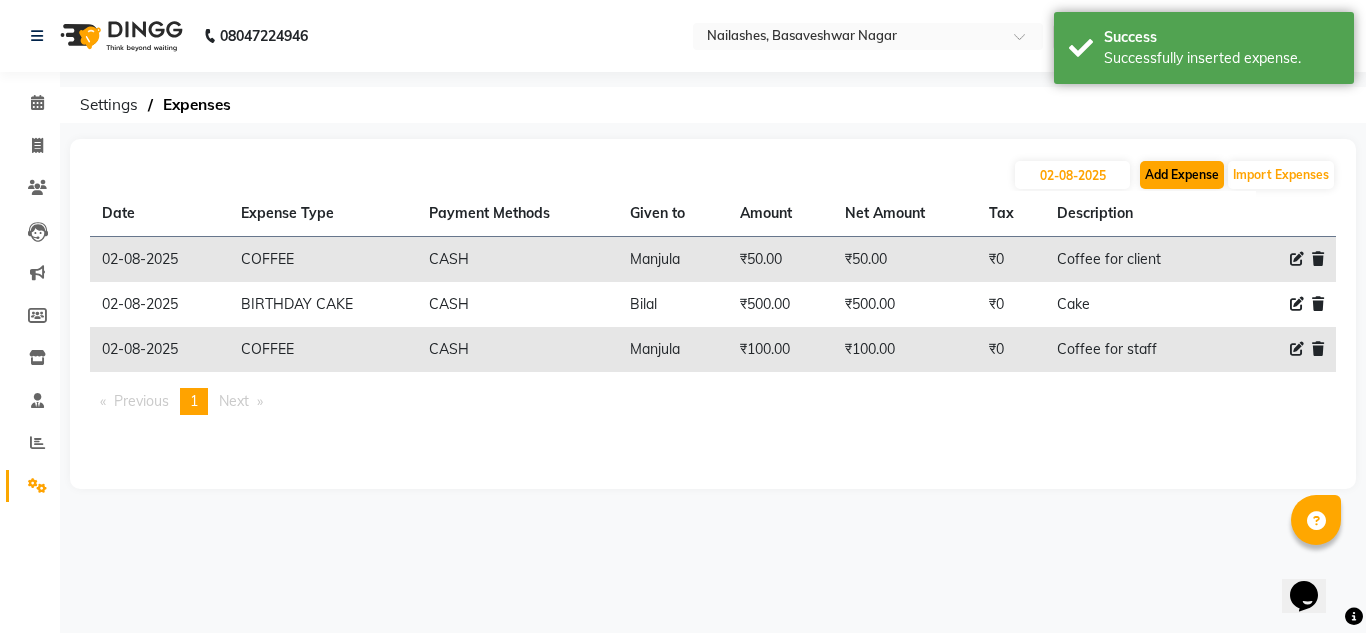 select on "1" 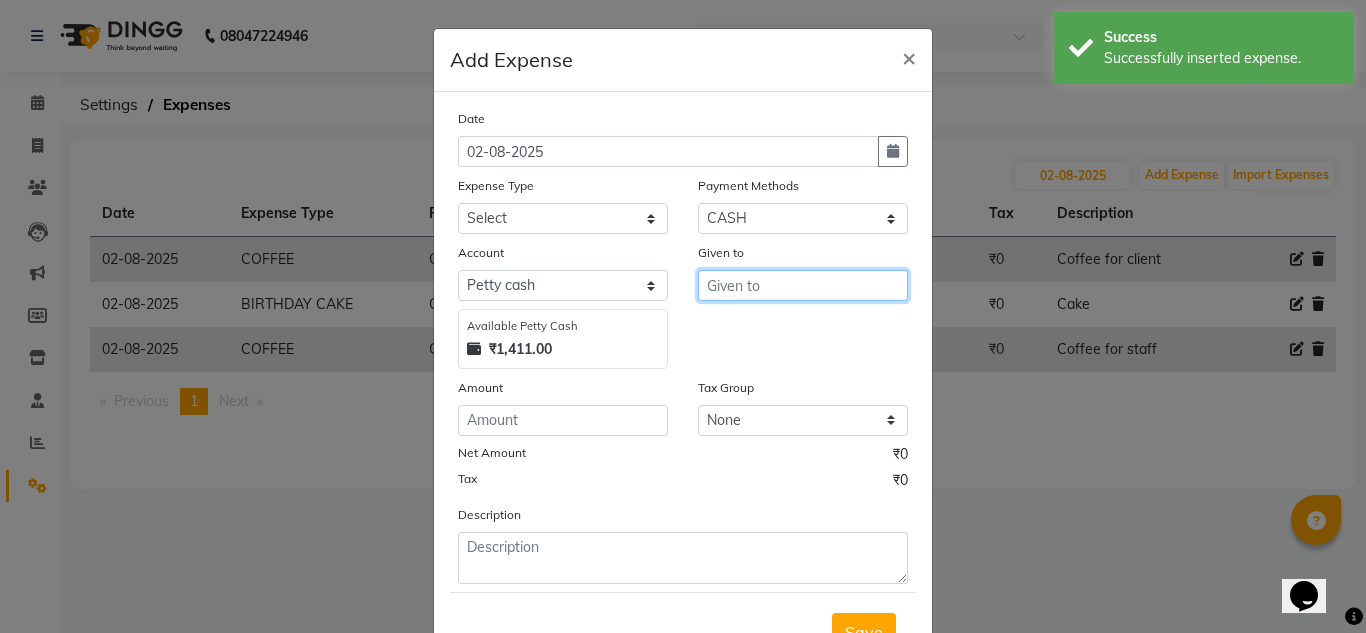 click at bounding box center [803, 285] 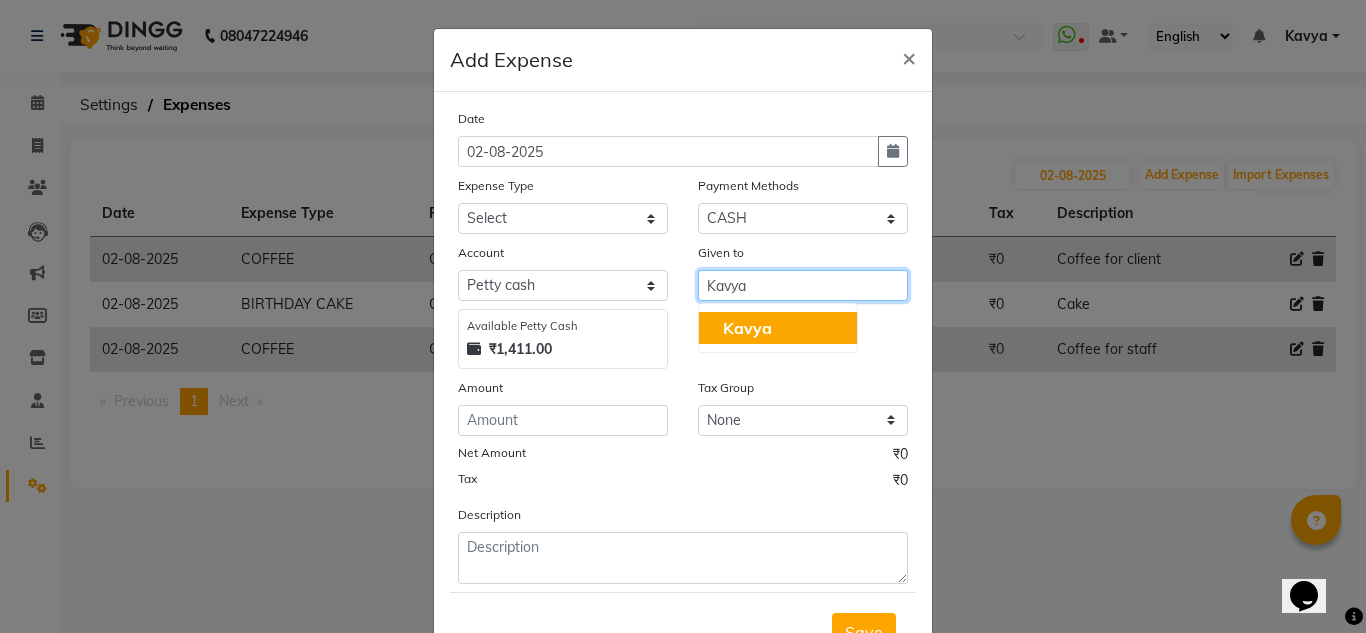 click on "Kavya" 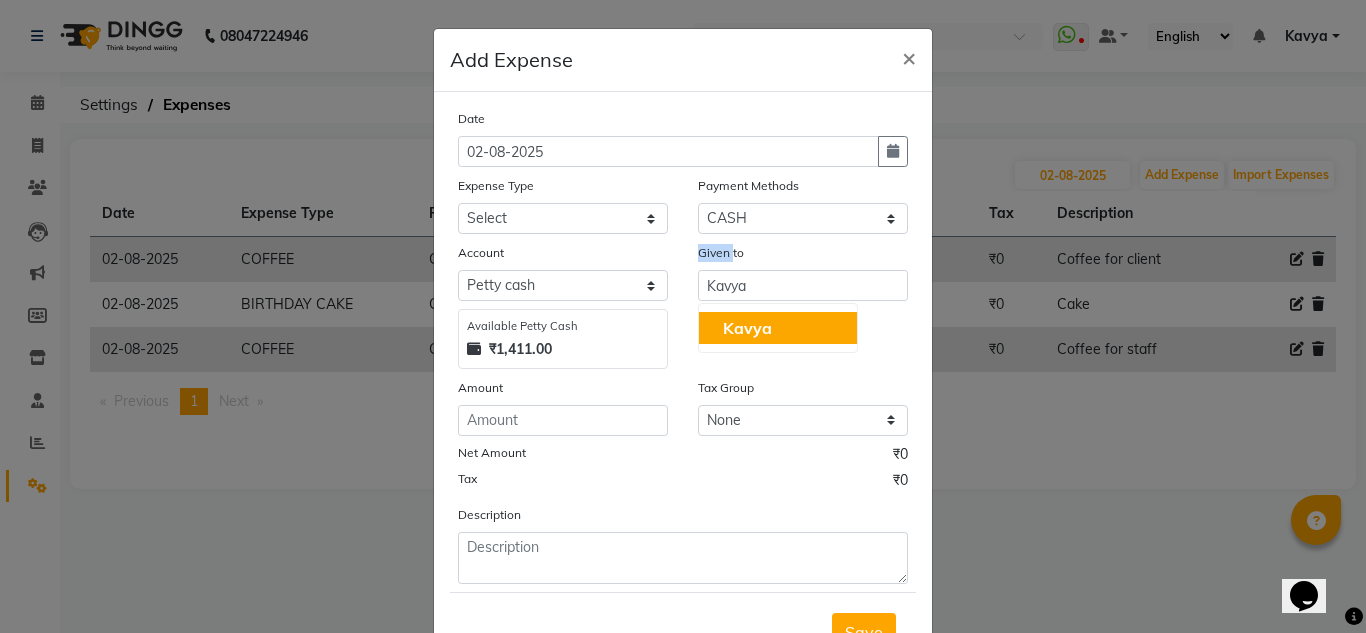 click on "Given to [FIRST] [FIRST]" 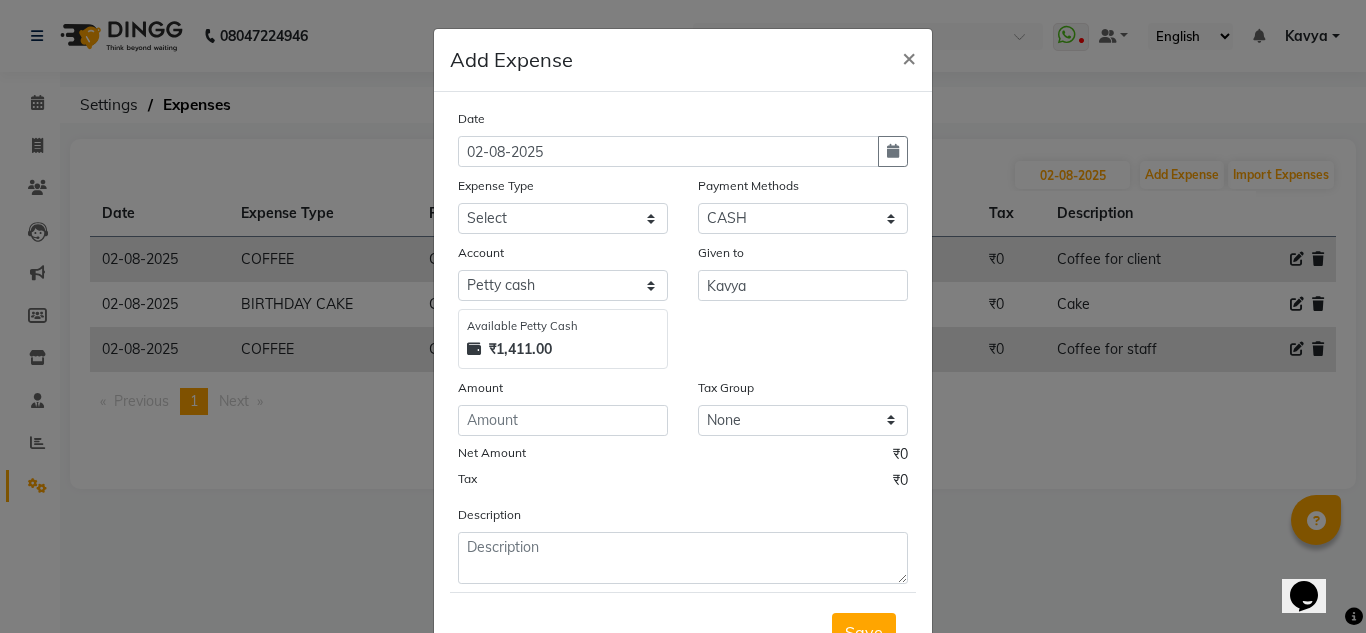 click on "Given to [FIRST]" 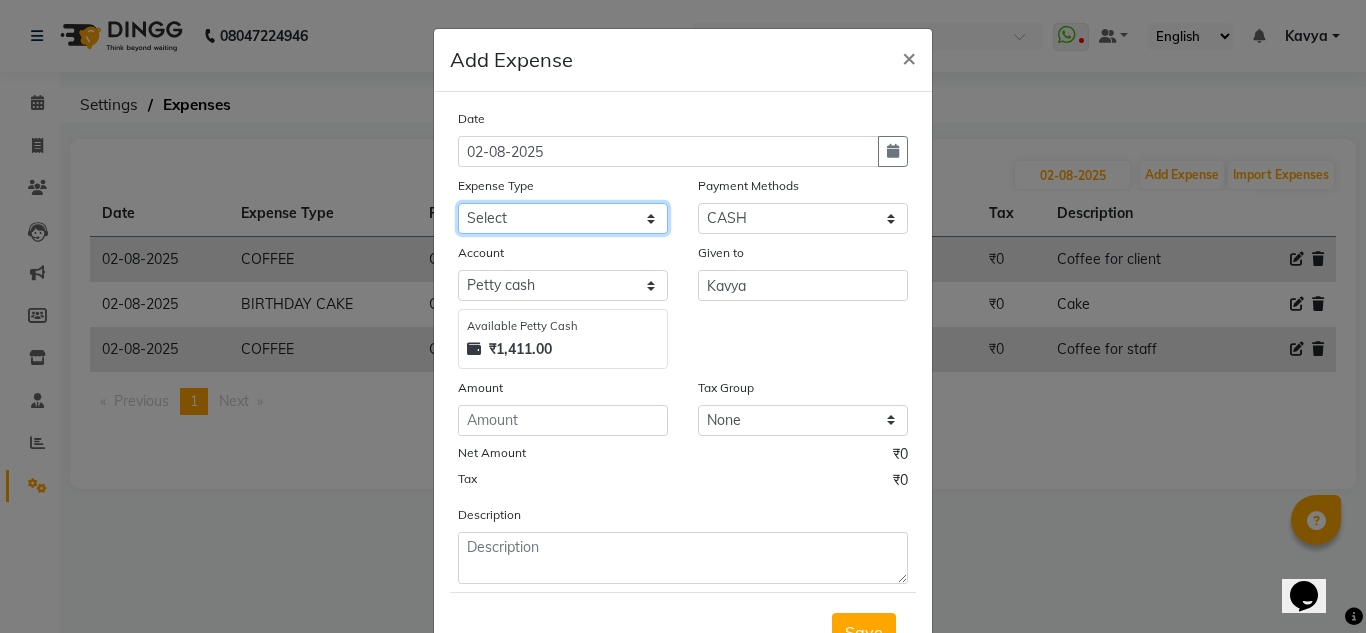 click on "Select acetone Advance Salary bank deposite BBMP Beauty products Bed charges BIRTHDAY CAKE Bonus Carpenter CASH EXPENSE VOUCHER Cash handover chocolate for store cleaning things Client Refreshment coconut water for clients COFFEE coffee cup coffee powder Commission Conveyance Cotton Courier decoration Diesel for generator Donation Drinking Water Electricity Eyelashes return Face mask floor cleaner flowers daily garbage generator diesel green tea GST handover HANDWASH House Keeping Material House keeping Salary Incentive Internet Bill juice LAUNDRY Maintainance Marketing Medical Membership Milk Milk miscelleneous Naturals salon NEWSPAPER O T Other Pantry PETROL Phone Bill Plants plumber pooja items Porter priest Product Purchase product return Product sale puja items RAPIDO Refund Rent Shop Rent Staff Accommodation Royalty Salary Staff cab charges Staff dinner Staff Flight Ticket Staff  Hiring from another Branch Staff Snacks Stationary STORE OPENING CHARGE sugar sweets TEAM DINNER TIPS Tissue Transgender" 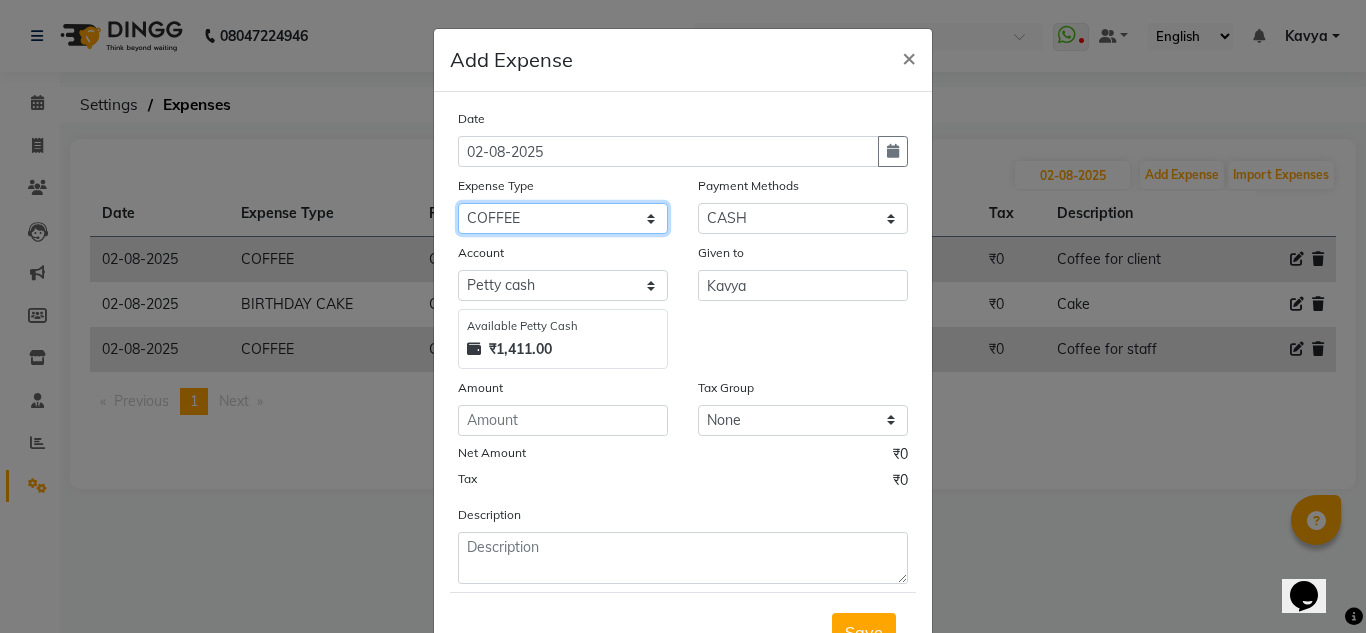 click on "Select acetone Advance Salary bank deposite BBMP Beauty products Bed charges BIRTHDAY CAKE Bonus Carpenter CASH EXPENSE VOUCHER Cash handover chocolate for store cleaning things Client Refreshment coconut water for clients COFFEE coffee cup coffee powder Commission Conveyance Cotton Courier decoration Diesel for generator Donation Drinking Water Electricity Eyelashes return Face mask floor cleaner flowers daily garbage generator diesel green tea GST handover HANDWASH House Keeping Material House keeping Salary Incentive Internet Bill juice LAUNDRY Maintainance Marketing Medical Membership Milk Milk miscelleneous Naturals salon NEWSPAPER O T Other Pantry PETROL Phone Bill Plants plumber pooja items Porter priest Product Purchase product return Product sale puja items RAPIDO Refund Rent Shop Rent Staff Accommodation Royalty Salary Staff cab charges Staff dinner Staff Flight Ticket Staff  Hiring from another Branch Staff Snacks Stationary STORE OPENING CHARGE sugar sweets TEAM DINNER TIPS Tissue Transgender" 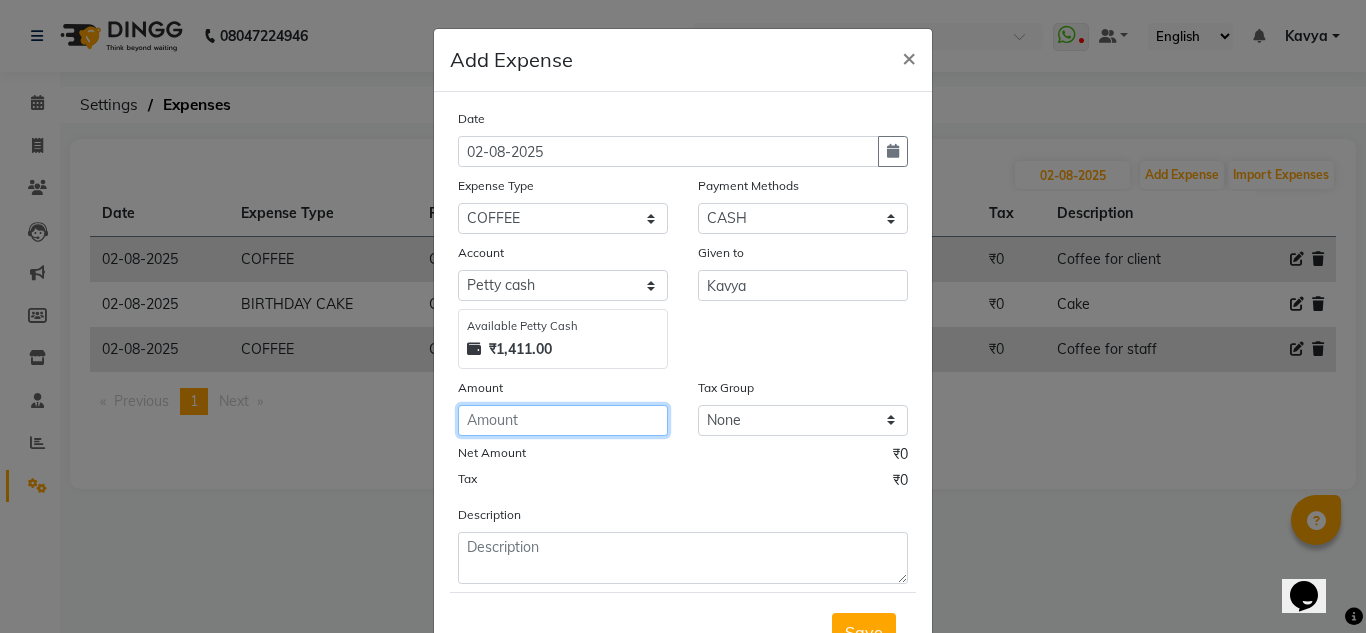 click 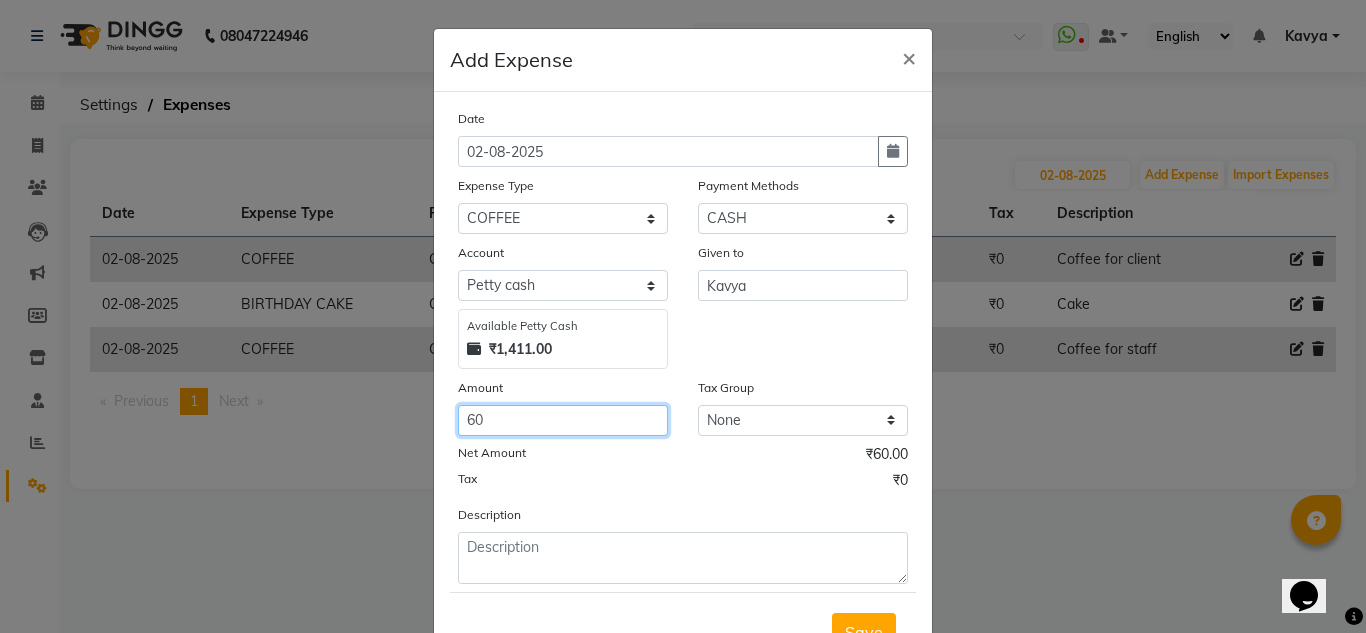 type on "60" 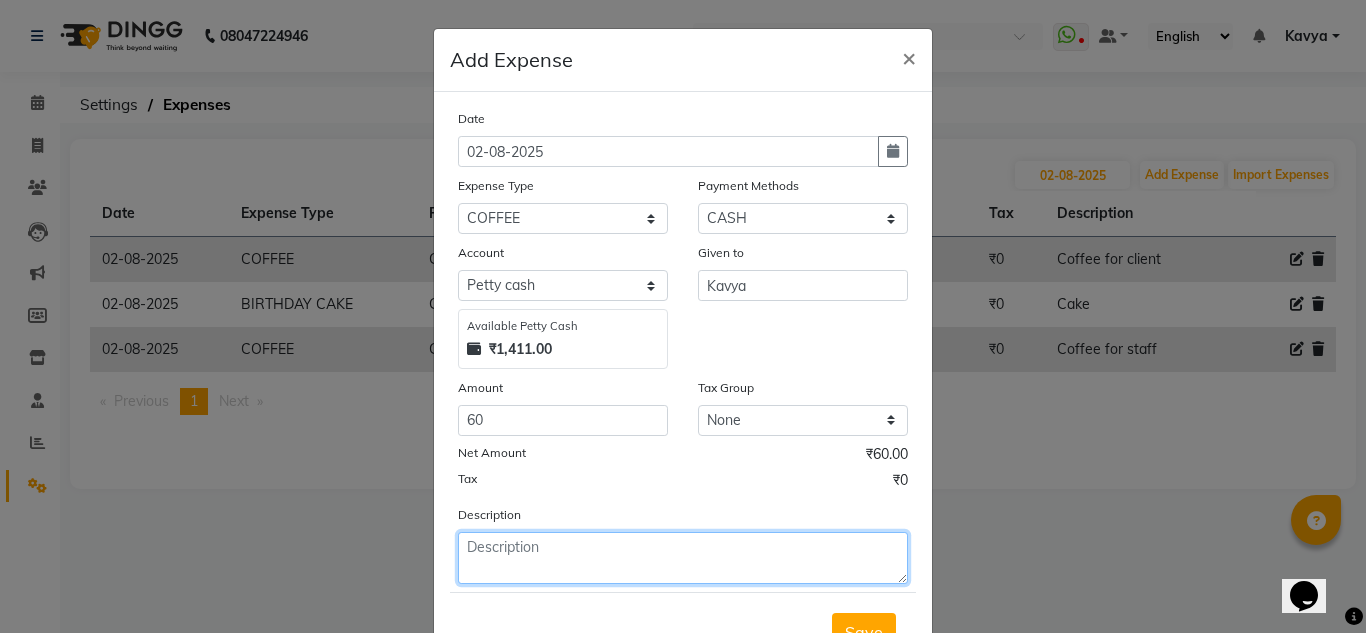 click 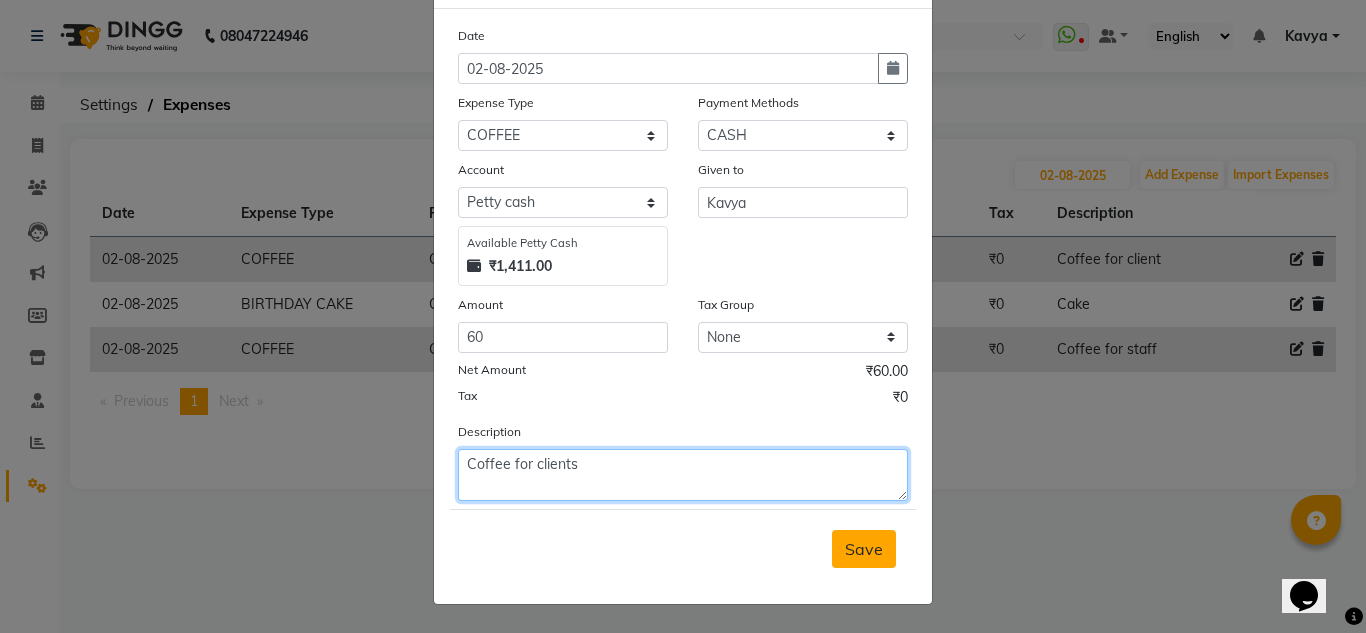 scroll, scrollTop: 0, scrollLeft: 0, axis: both 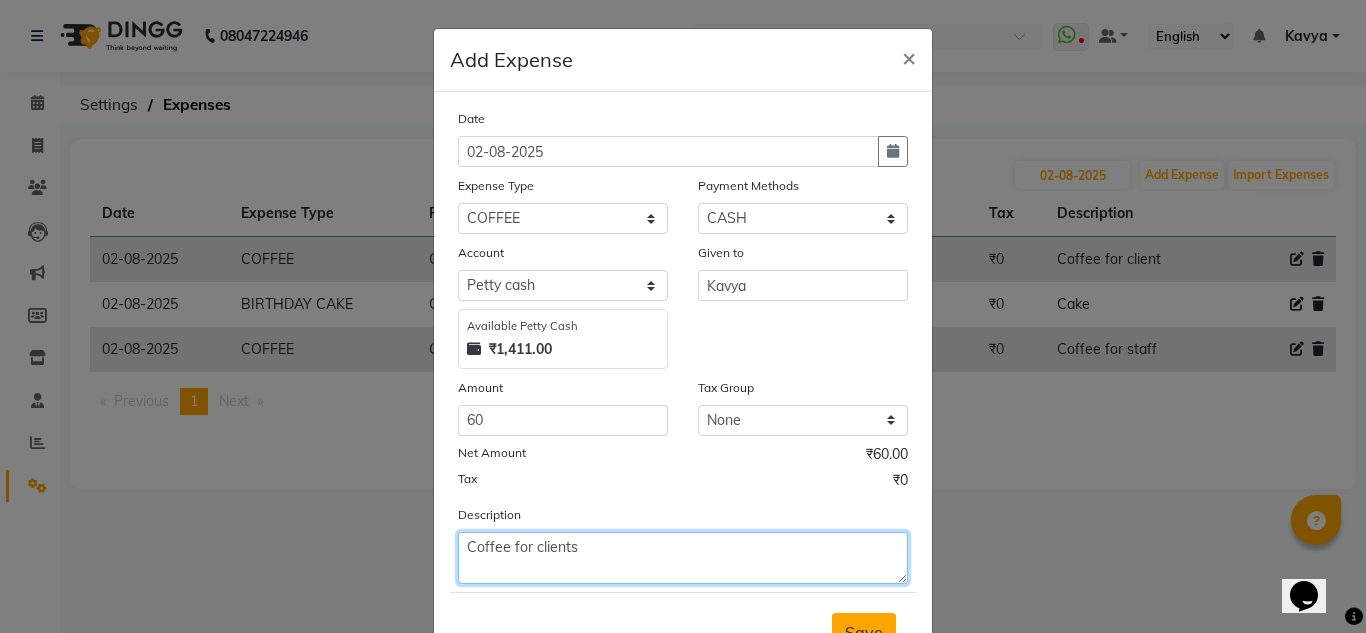 type on "Coffee for clients" 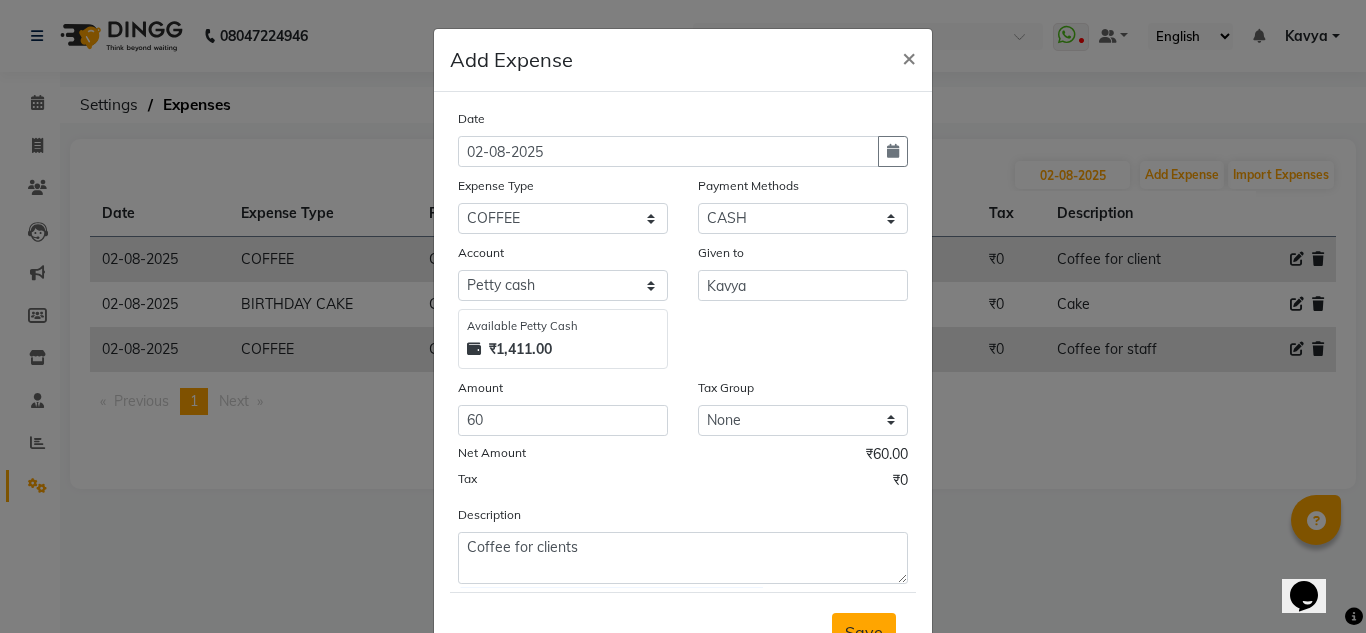 click on "Save" at bounding box center (864, 632) 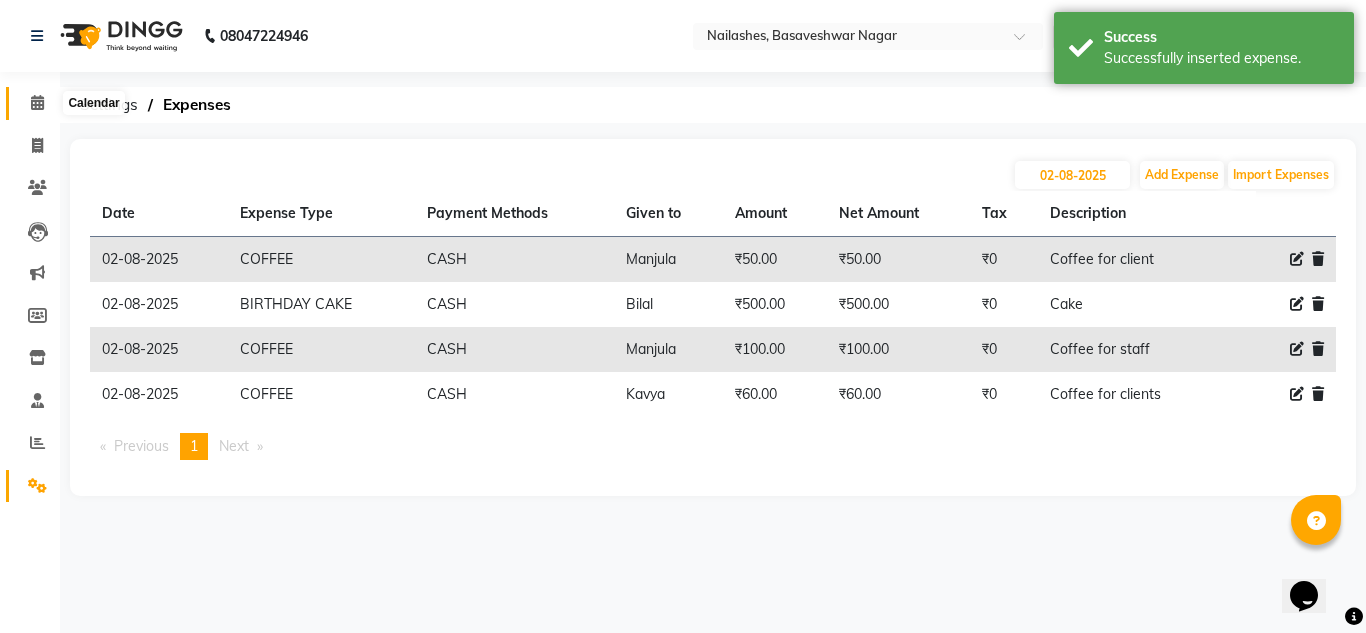 click 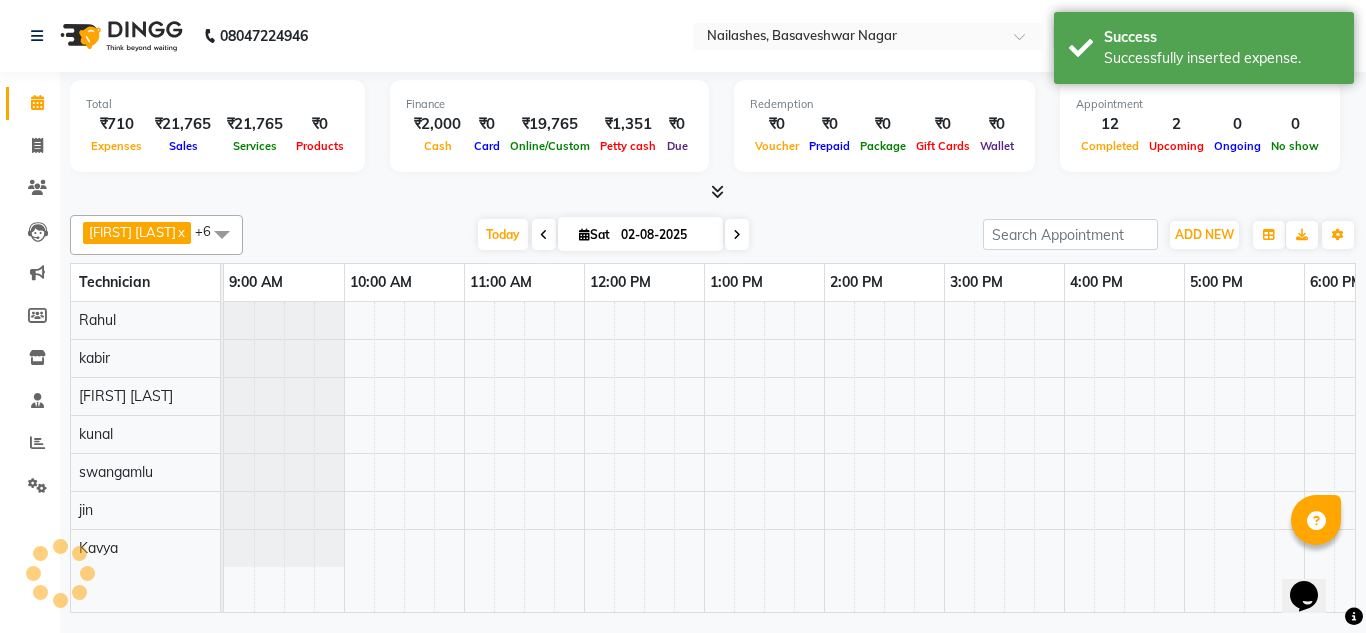 scroll, scrollTop: 0, scrollLeft: 0, axis: both 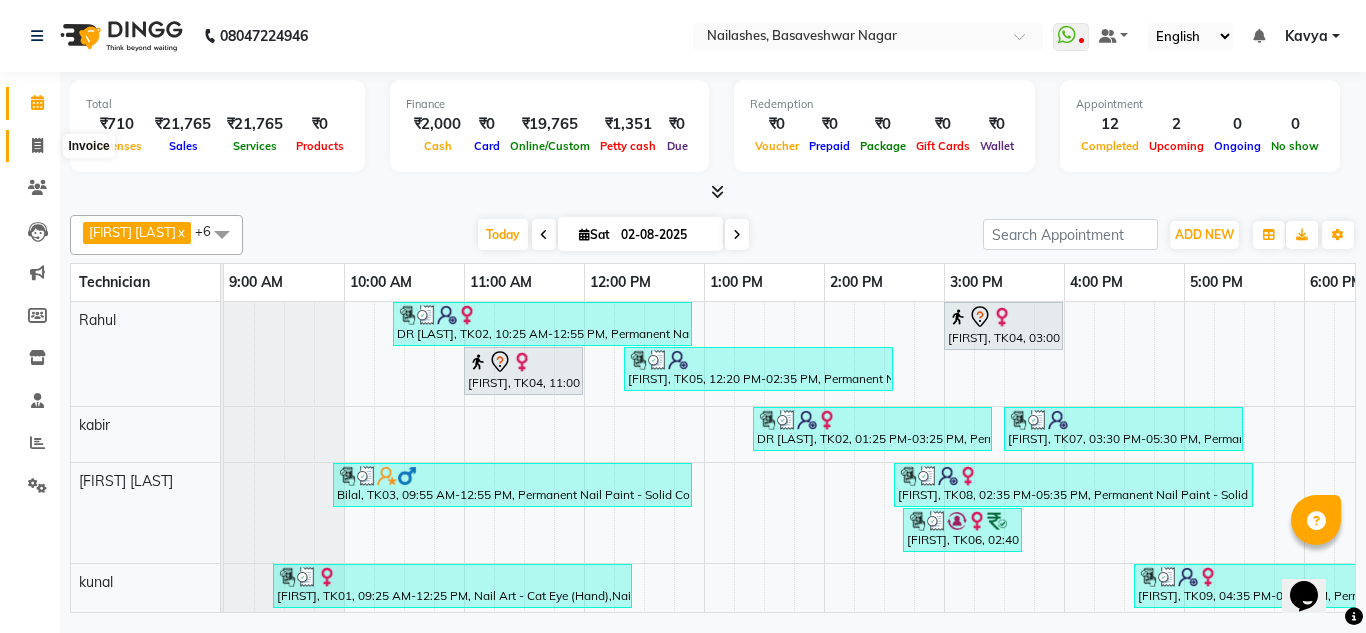 click 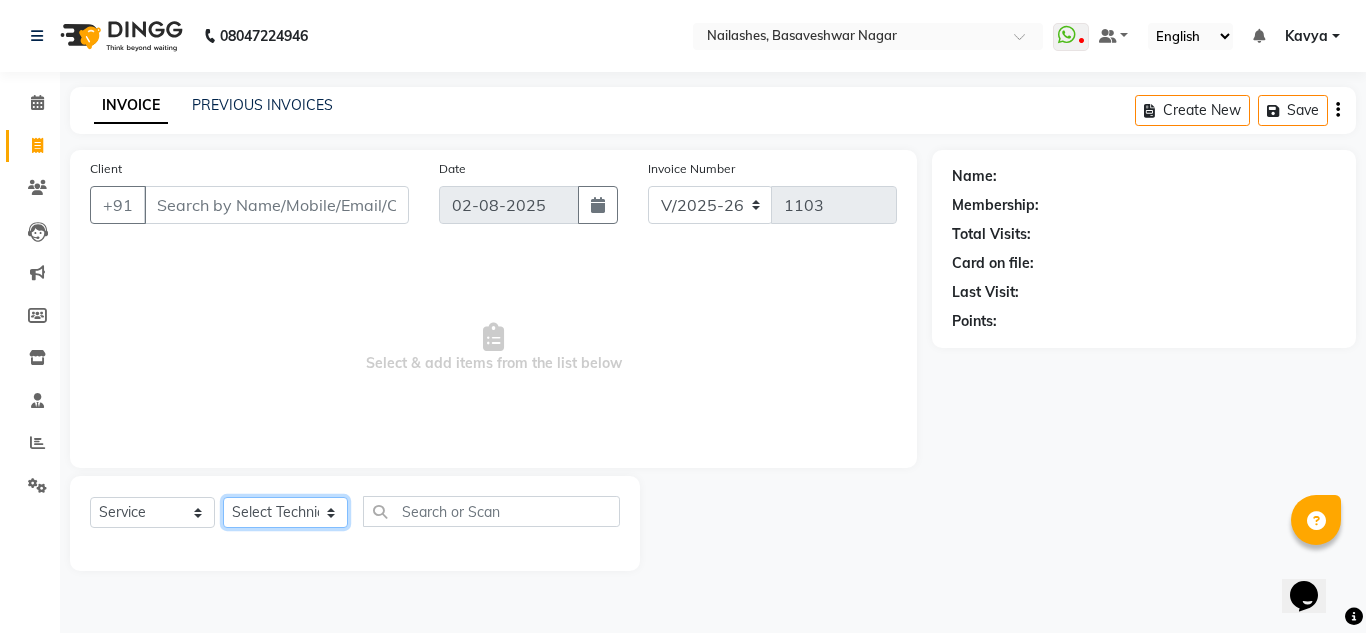 click on "Select Technician [FIRST] [LAST] [FIRST] [FIRST] [FIRST] [FIRST] [FIRST] [FIRST] [FIRST] [FIRST] Manager [FIRST] [FIRST]" 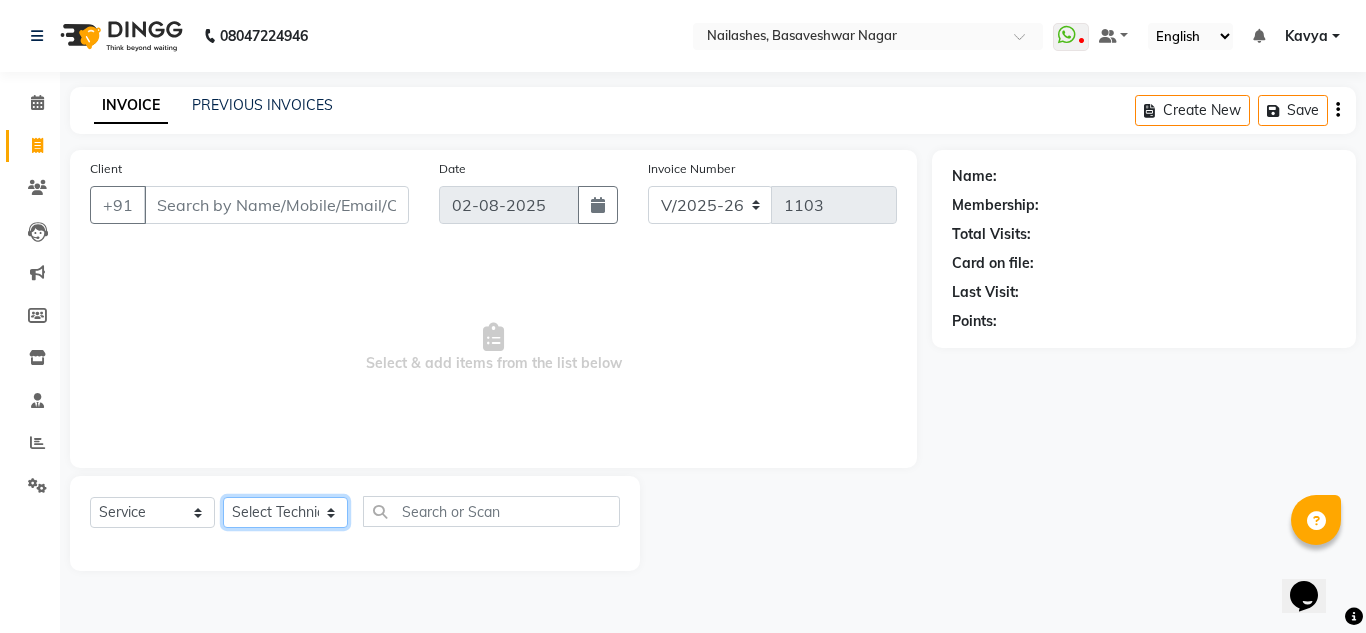 select on "68294" 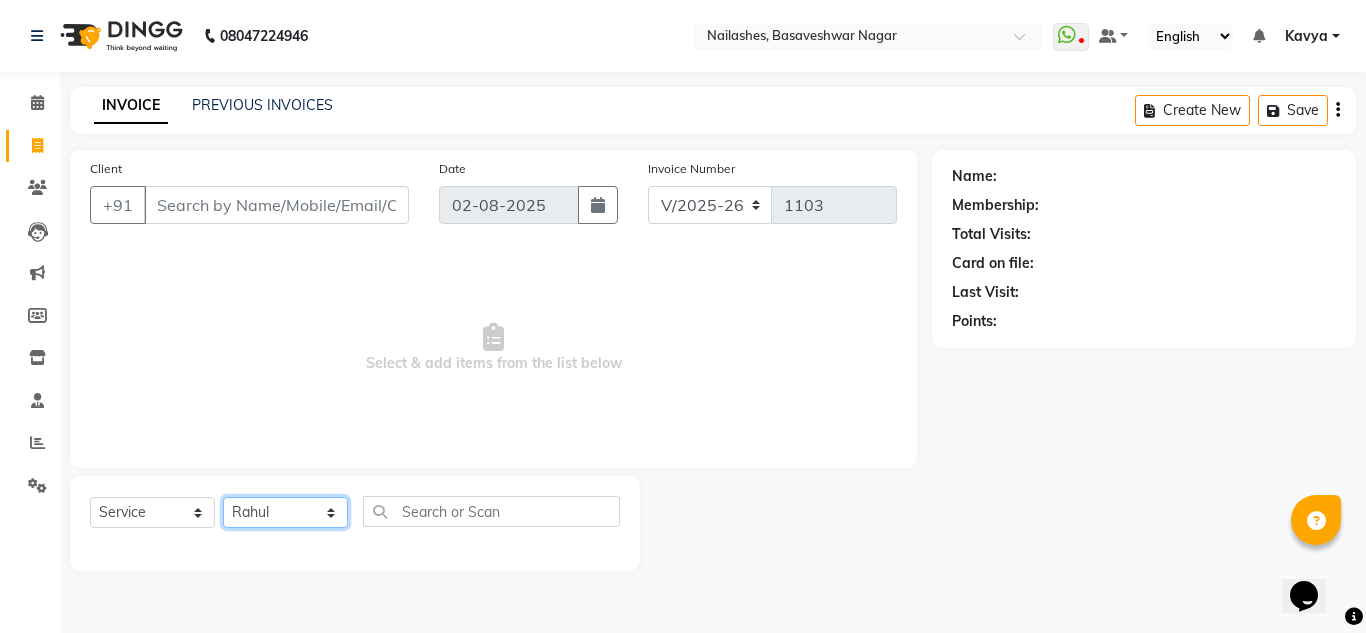 click on "Select Technician [FIRST] [LAST] [FIRST] [FIRST] [FIRST] [FIRST] [FIRST] [FIRST] [FIRST] [FIRST] Manager [FIRST] [FIRST]" 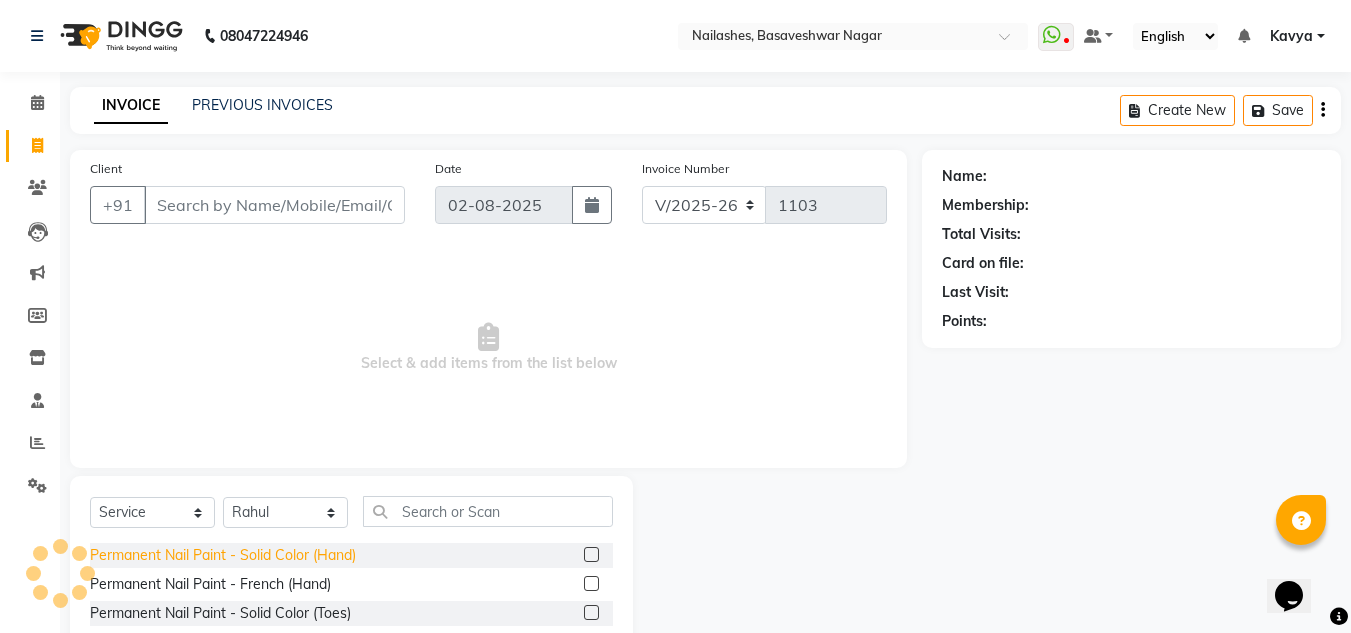 click on "Permanent Nail Paint - Solid Color (Hand)" 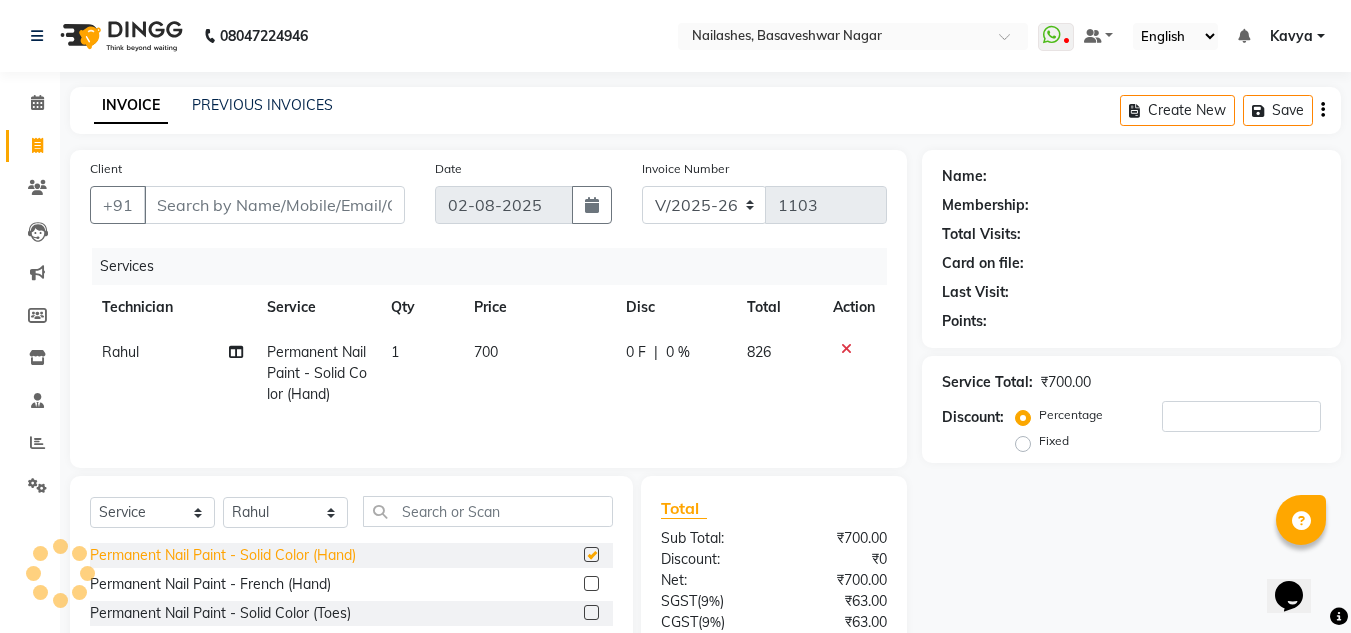 checkbox on "false" 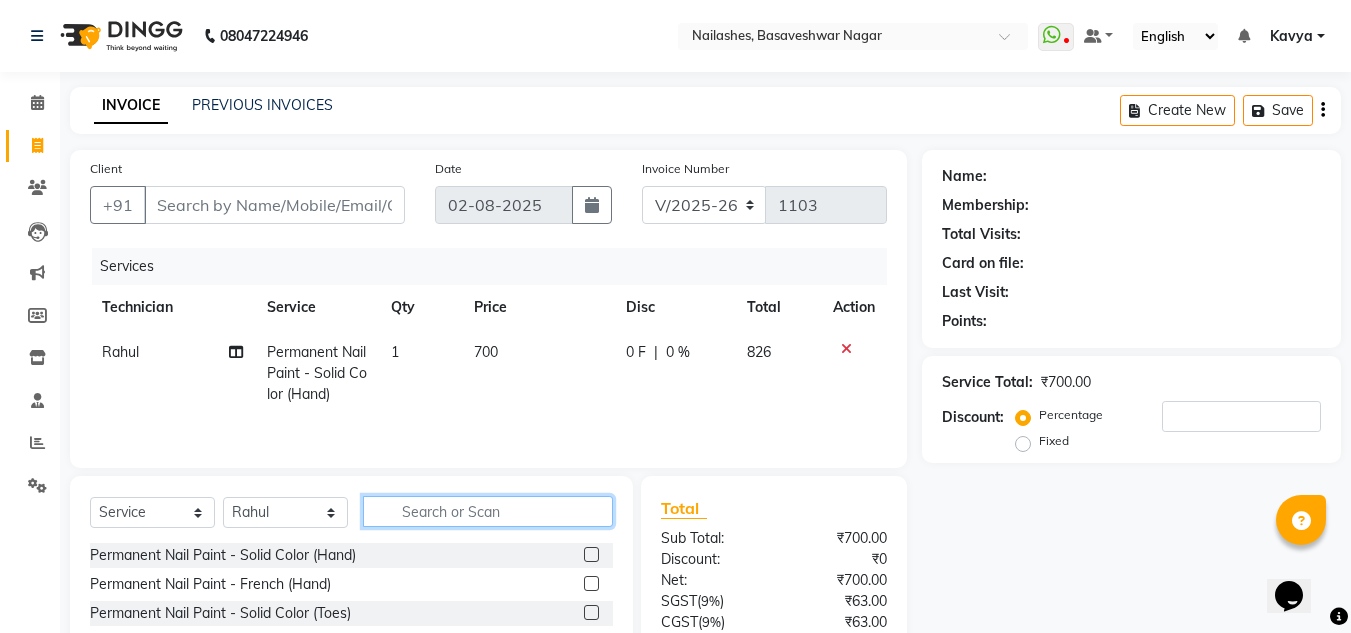 click 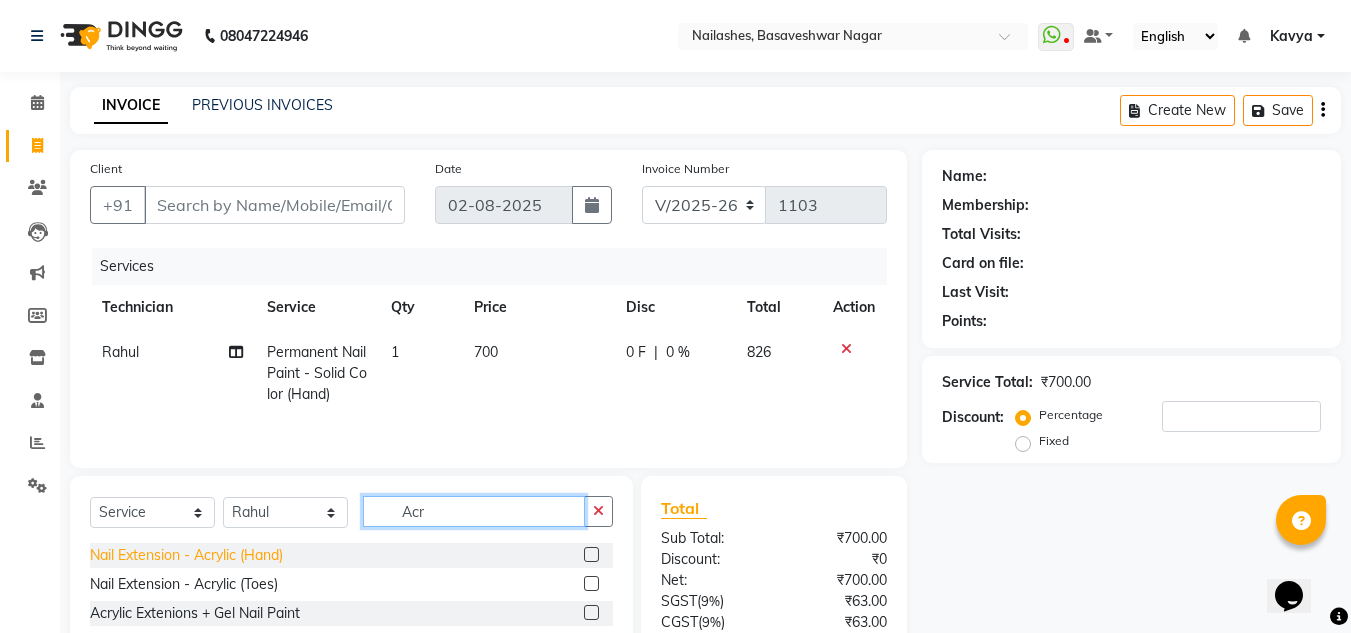 type on "Acr" 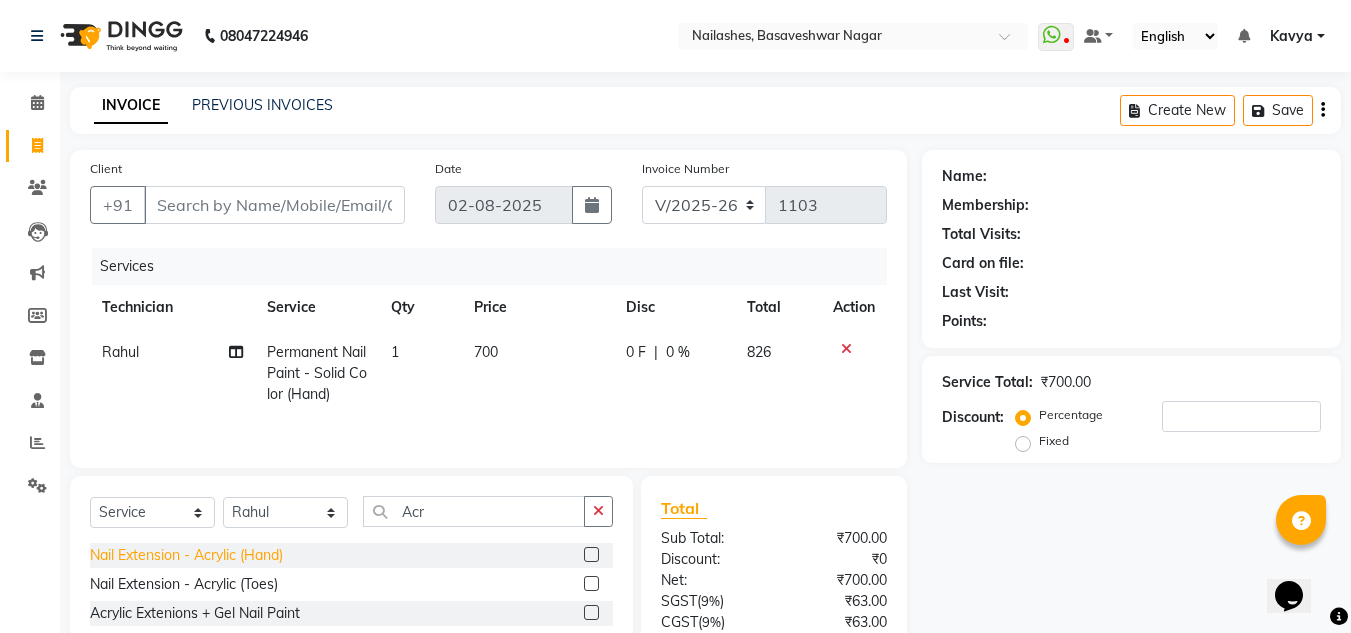 click on "Nail Extension - Acrylic (Hand)" 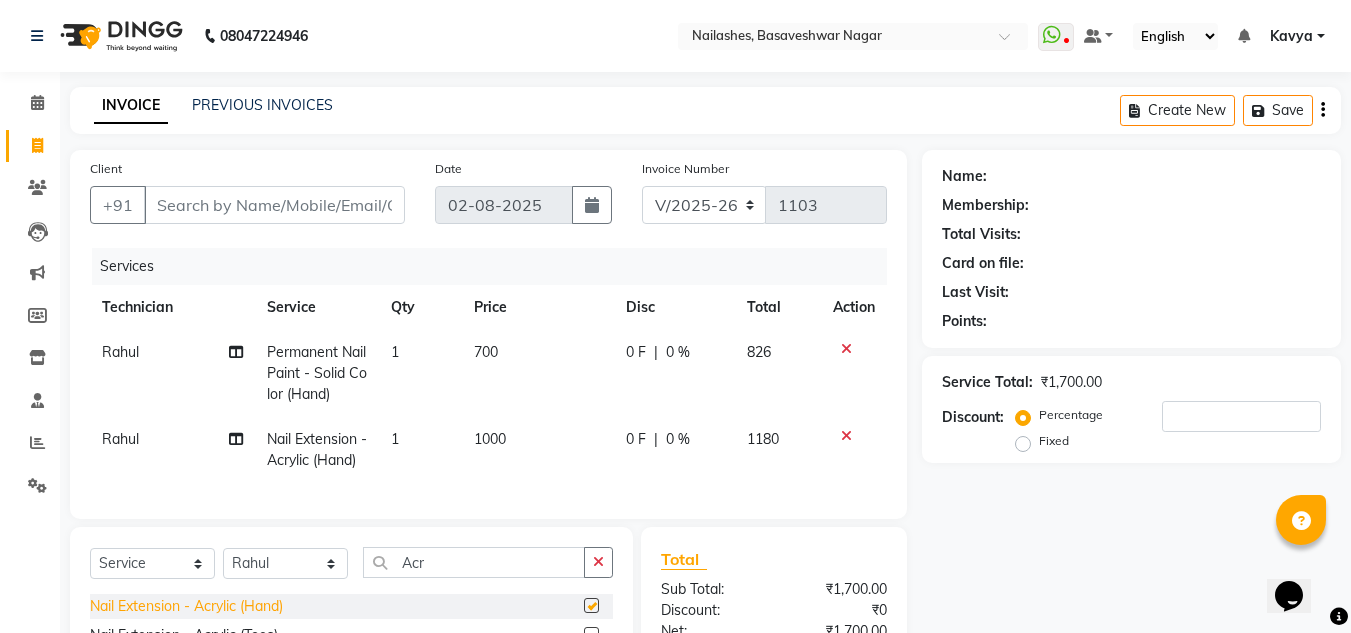 checkbox on "false" 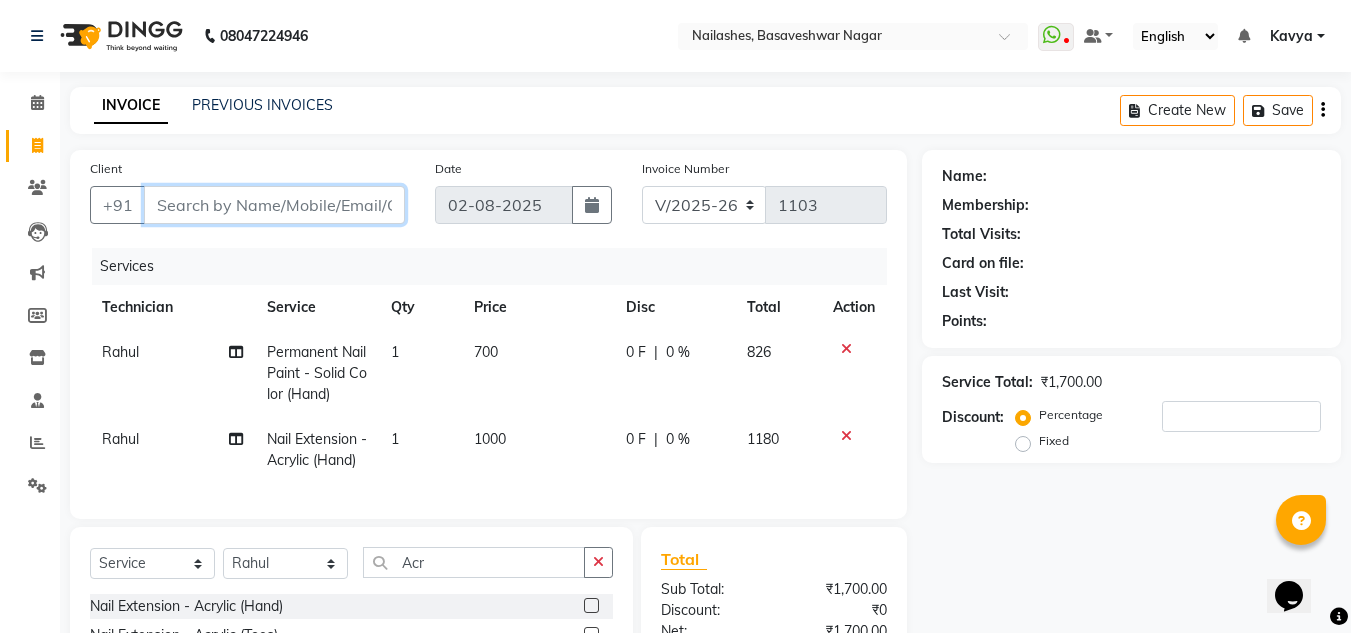 click on "Client" at bounding box center [274, 205] 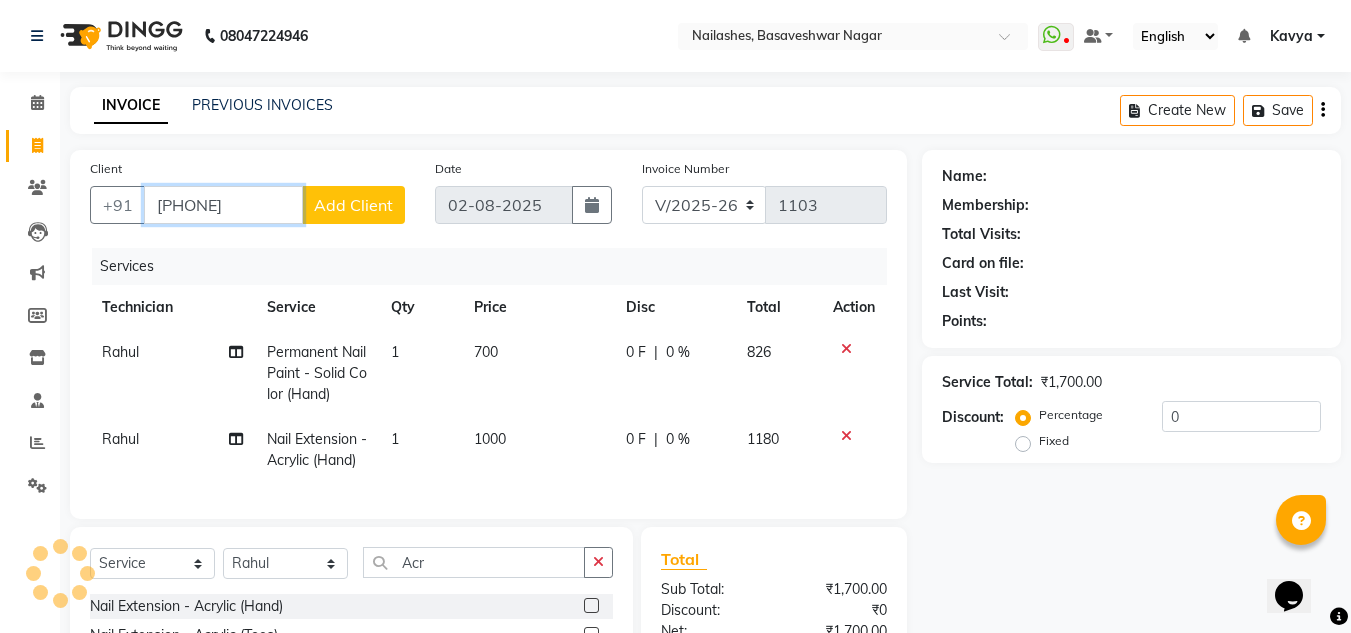type on "[PHONE]" 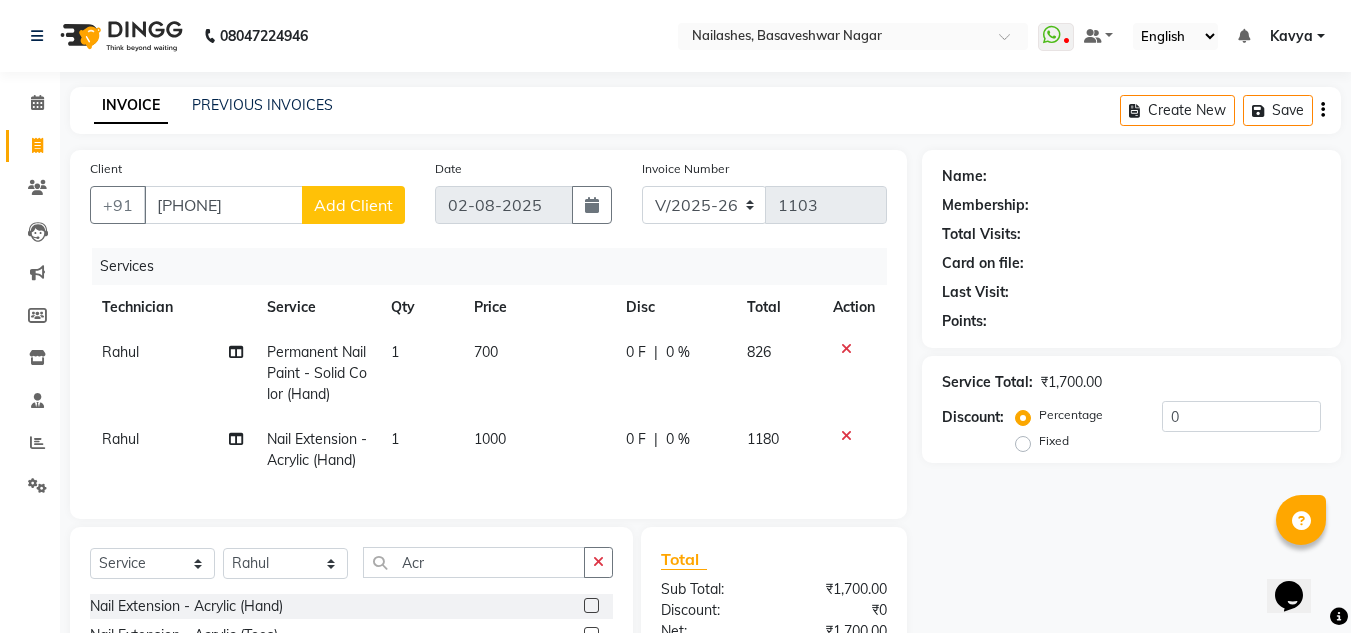 click on "Add Client" 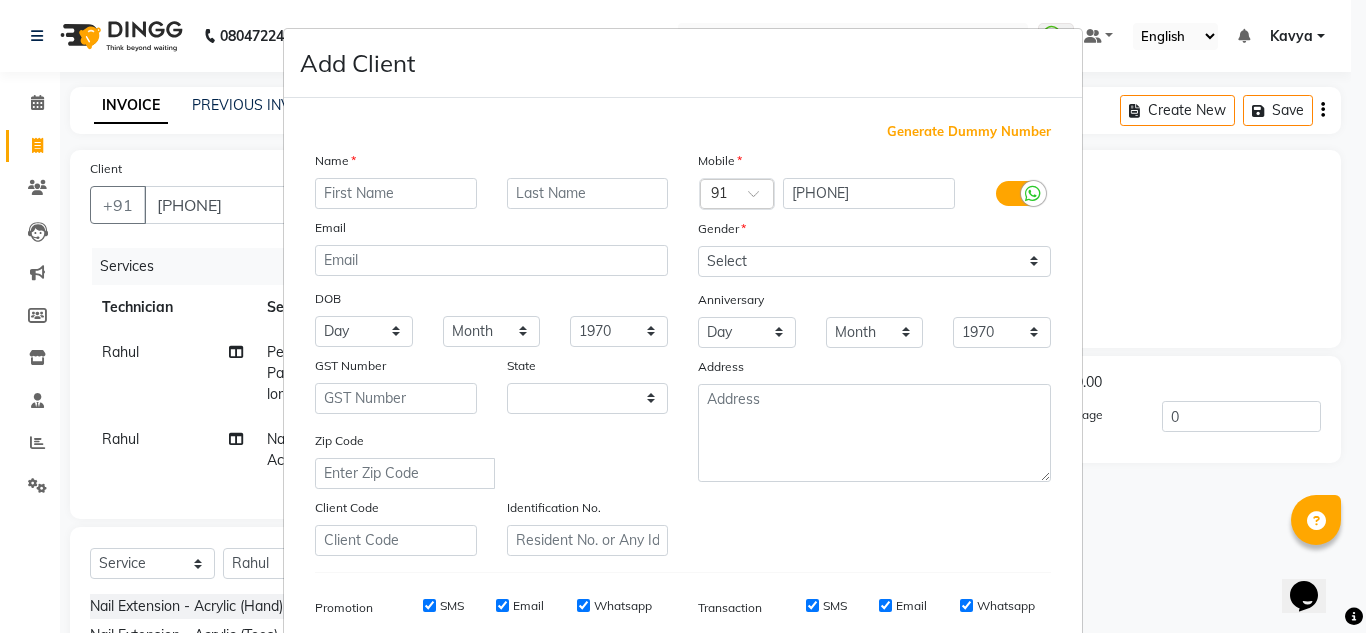 select on "21" 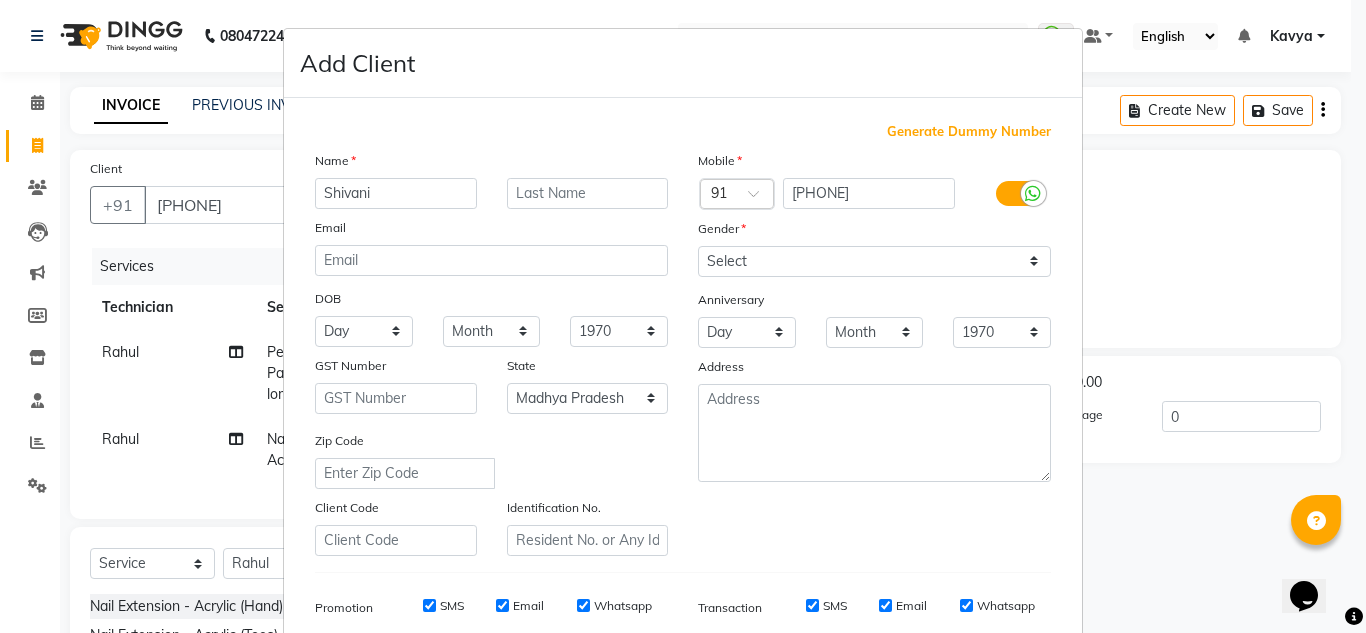 type on "Shivani" 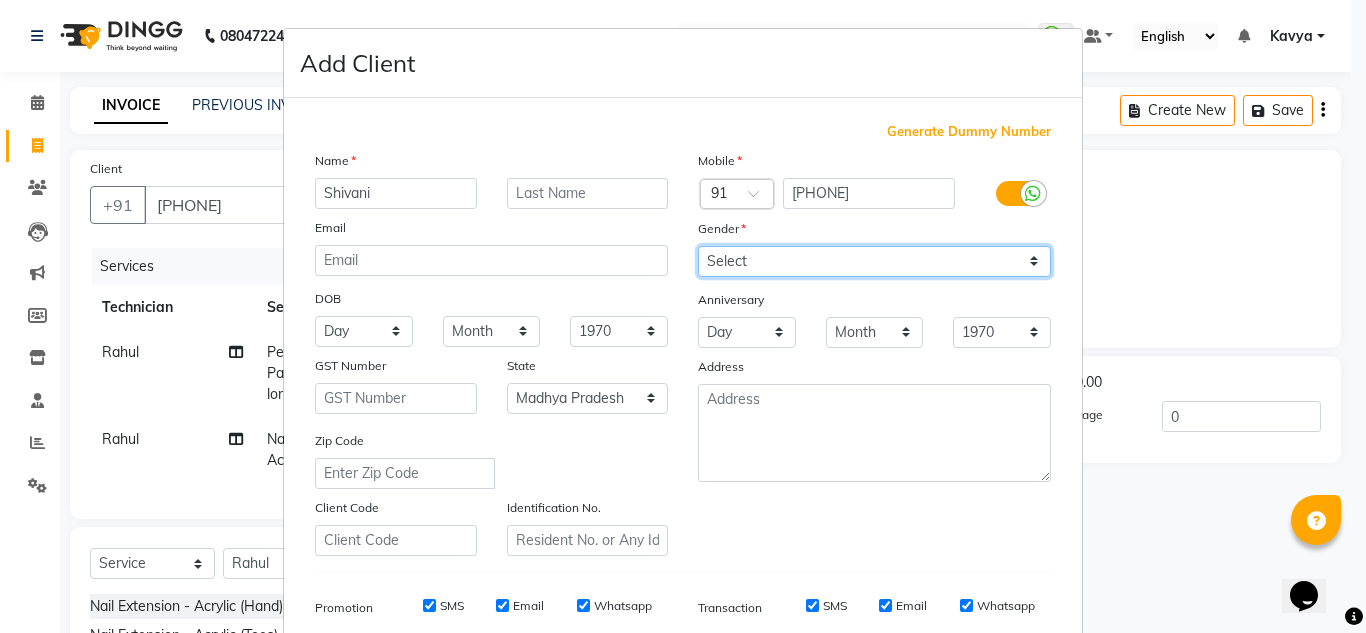 click on "Select Male Female Other Prefer Not To Say" at bounding box center (874, 261) 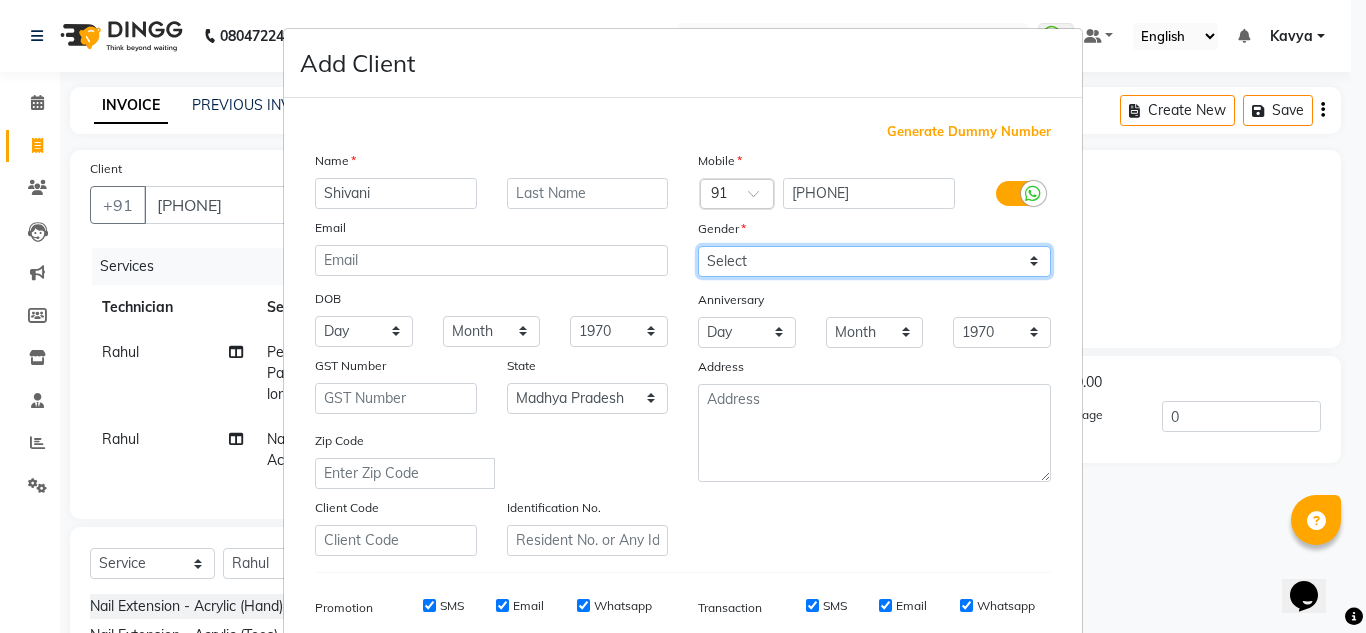 select on "female" 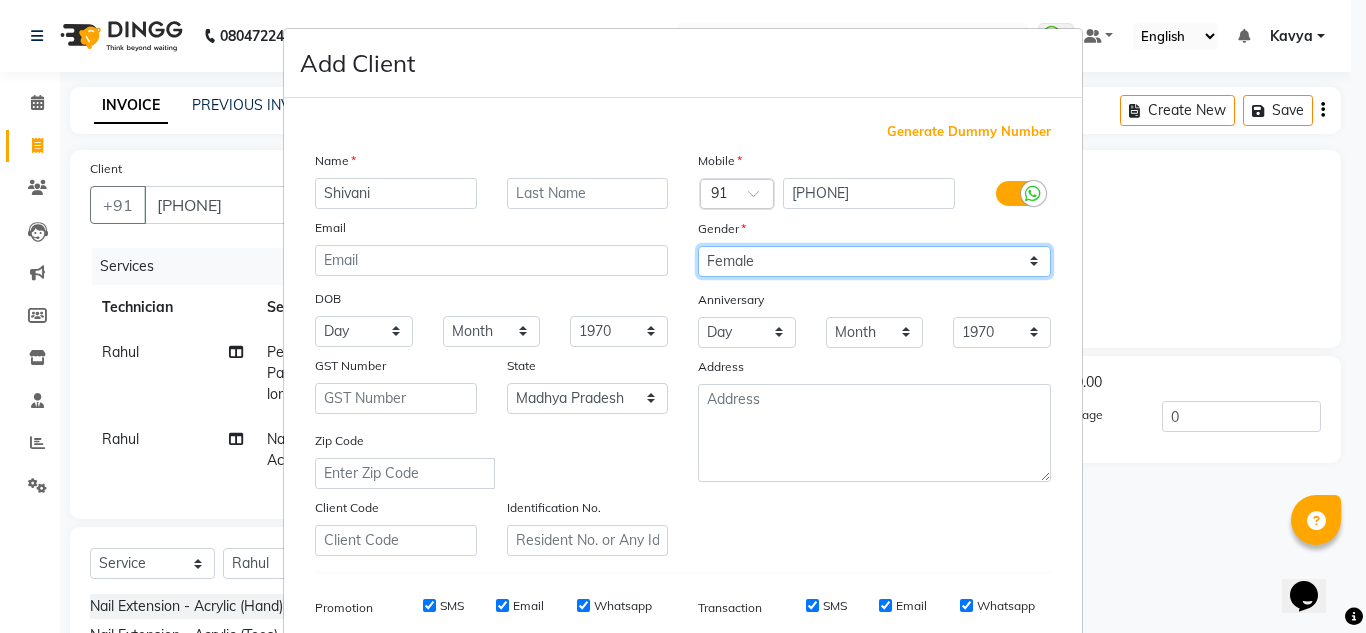 click on "Select Male Female Other Prefer Not To Say" at bounding box center (874, 261) 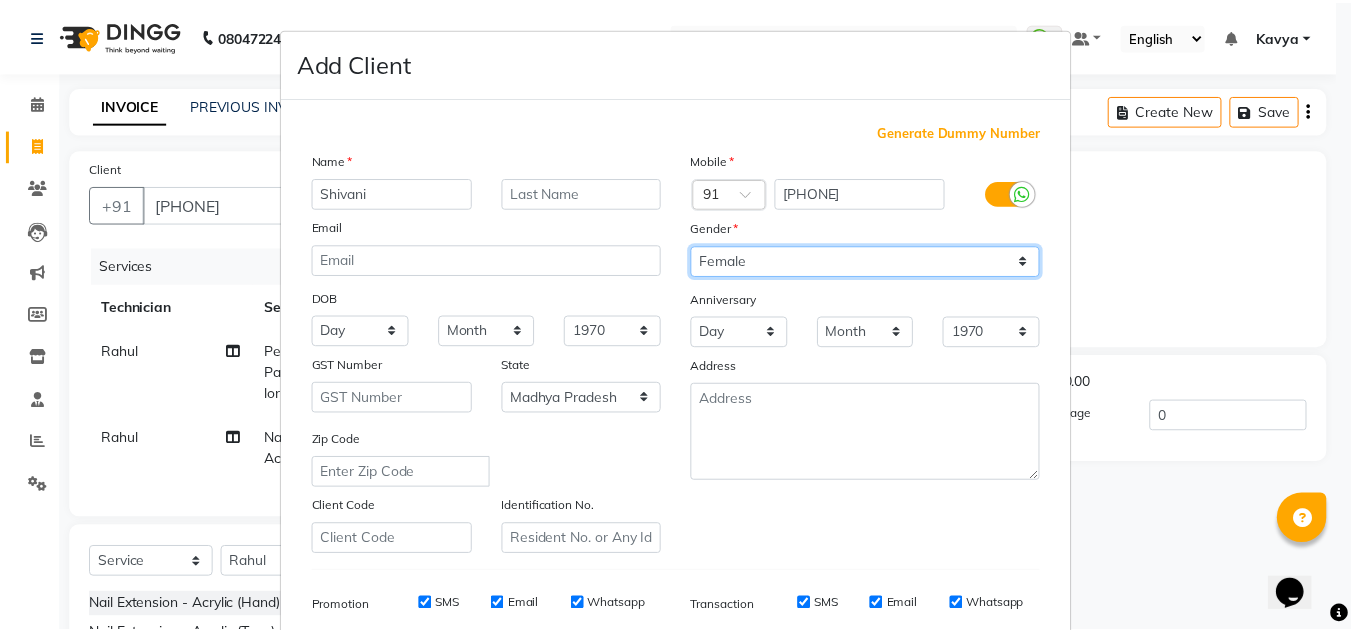 scroll, scrollTop: 290, scrollLeft: 0, axis: vertical 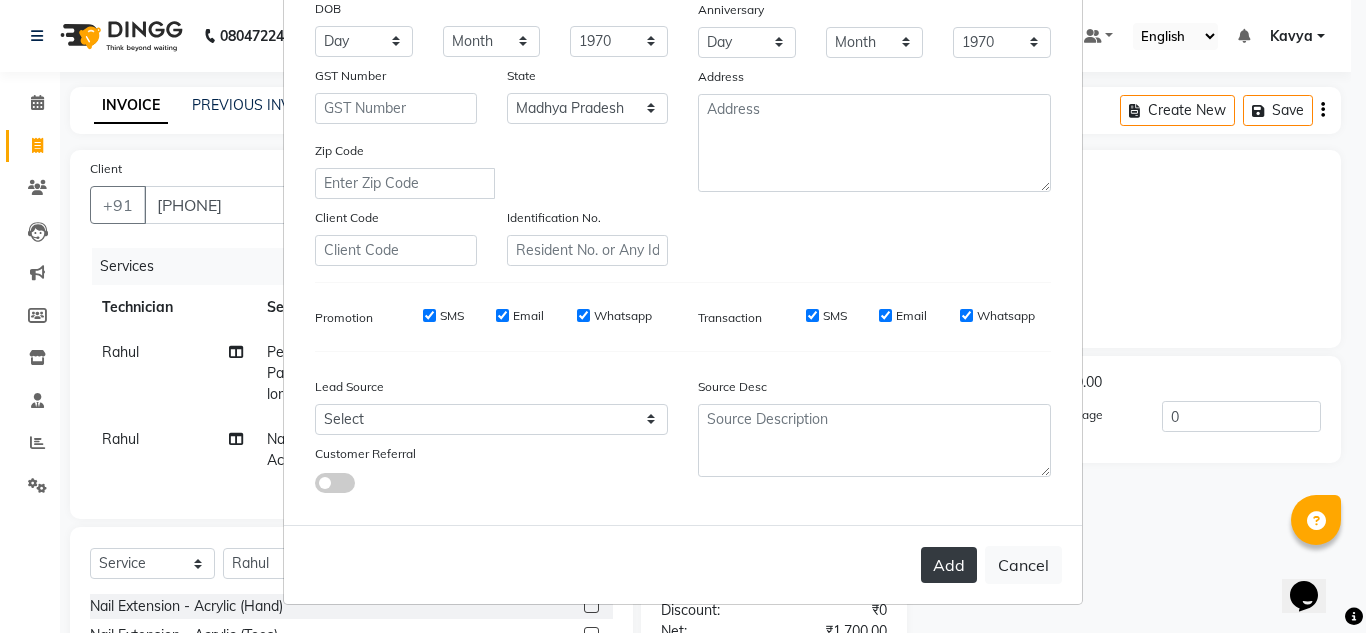 click on "Add" at bounding box center [949, 565] 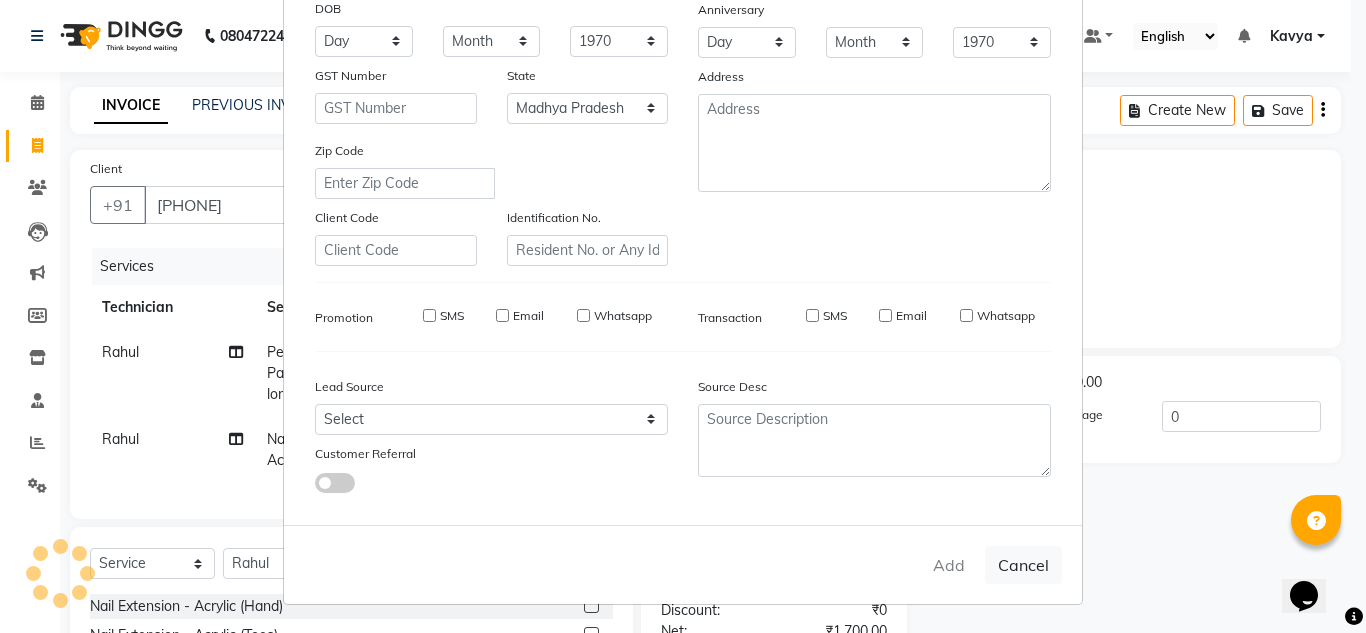 type on "99******69" 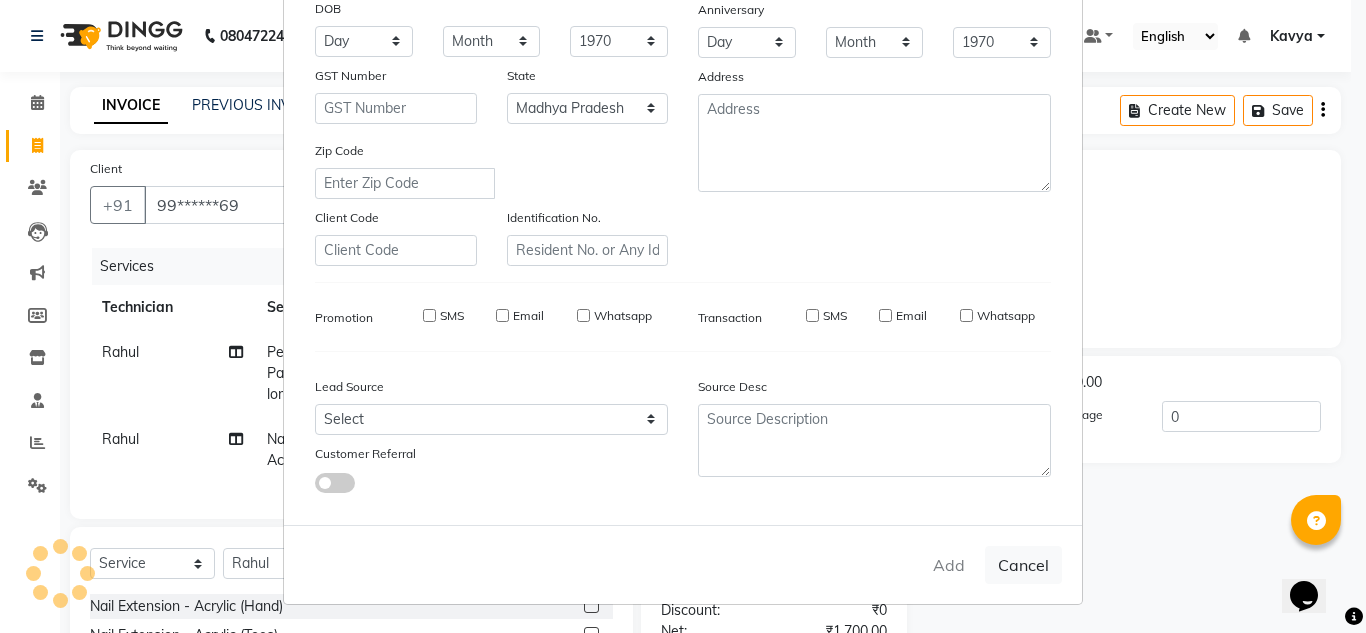 select 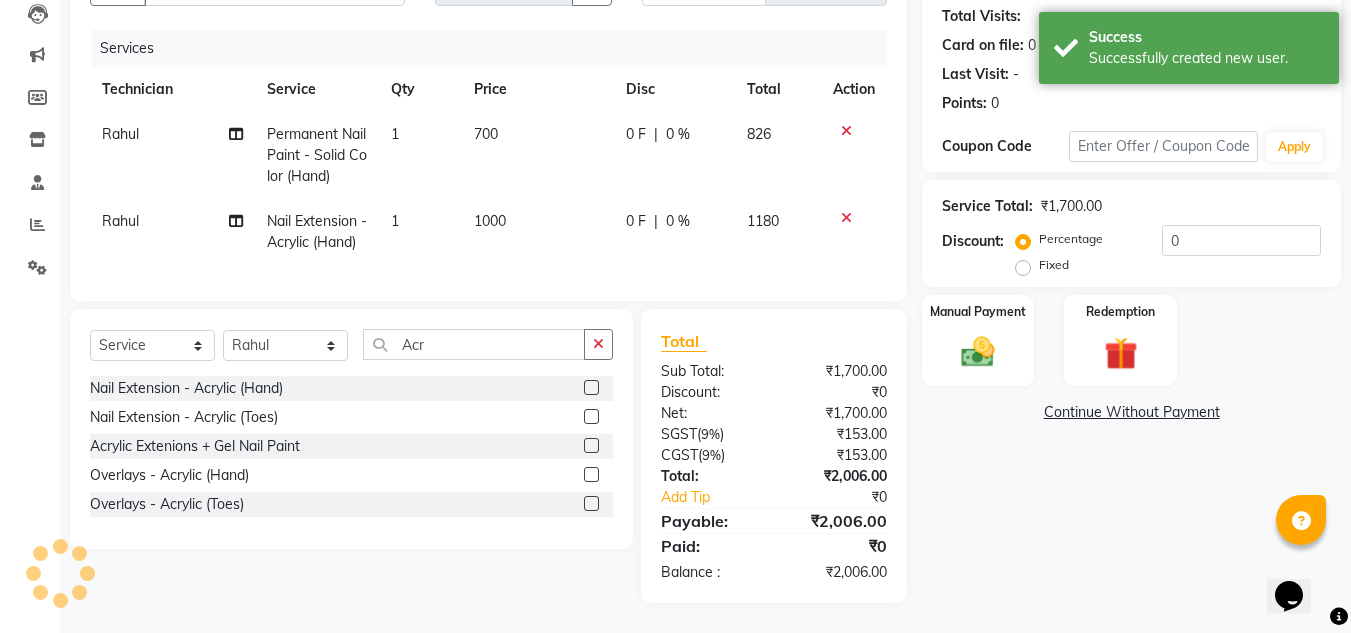 scroll, scrollTop: 254, scrollLeft: 0, axis: vertical 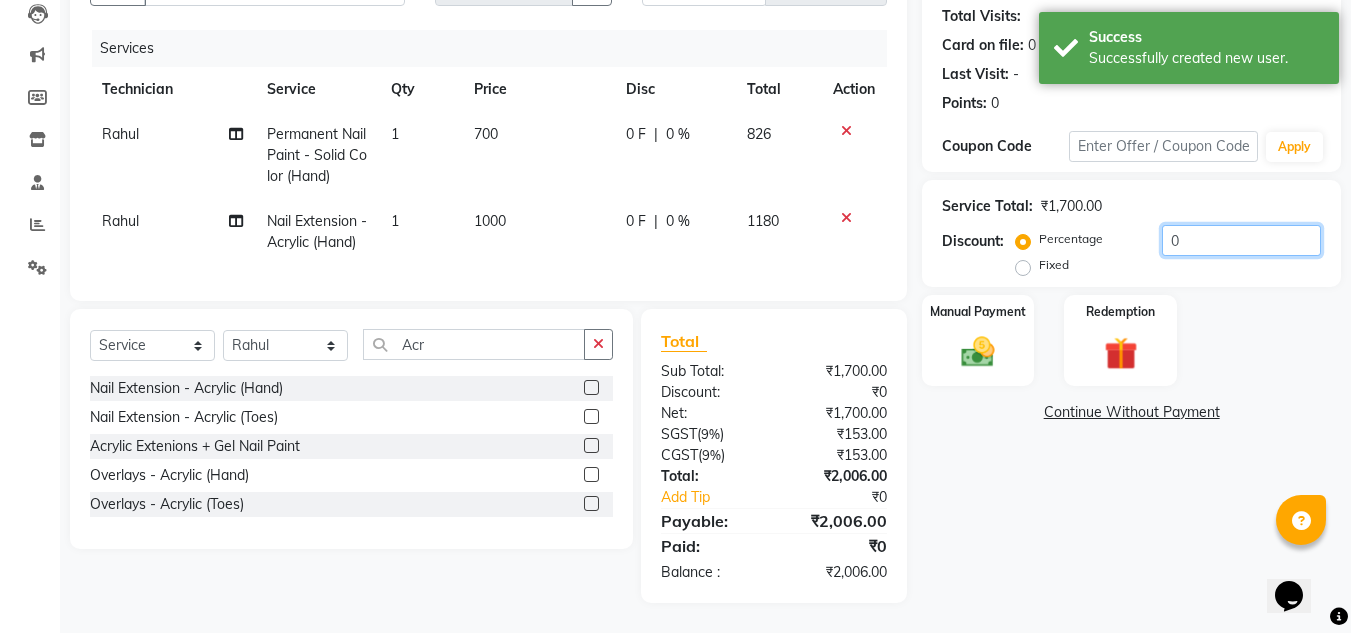 click on "0" 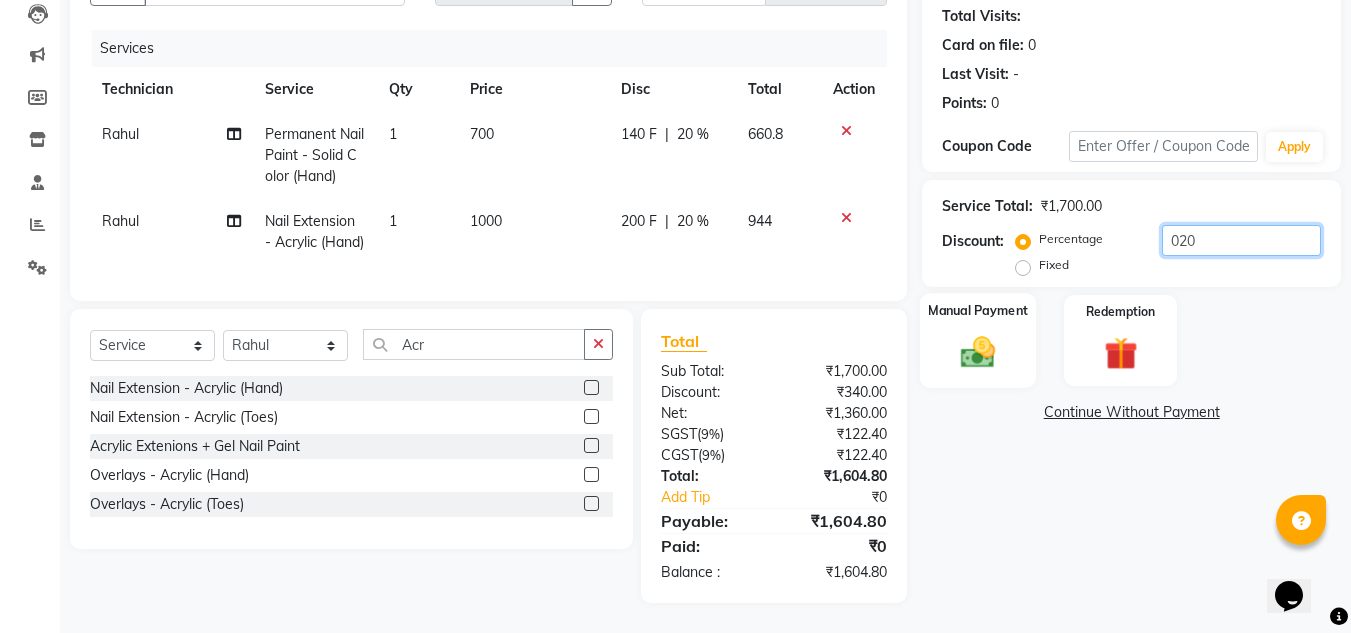 type on "020" 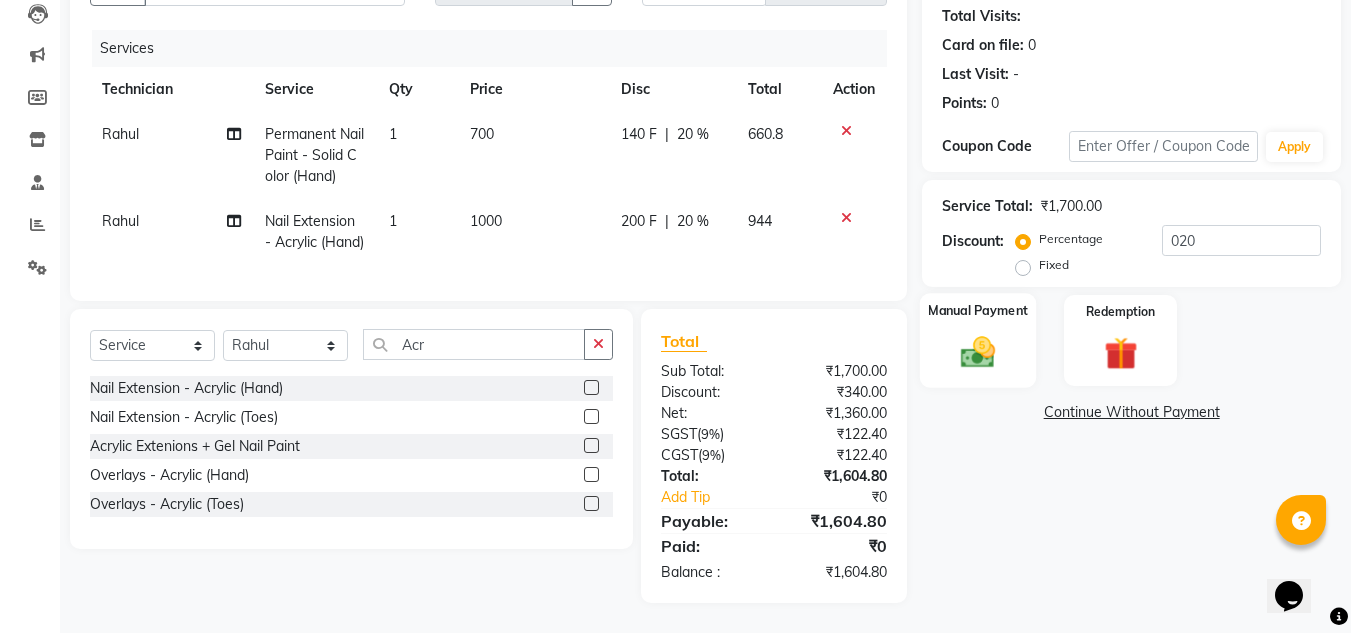 click on "Manual Payment" 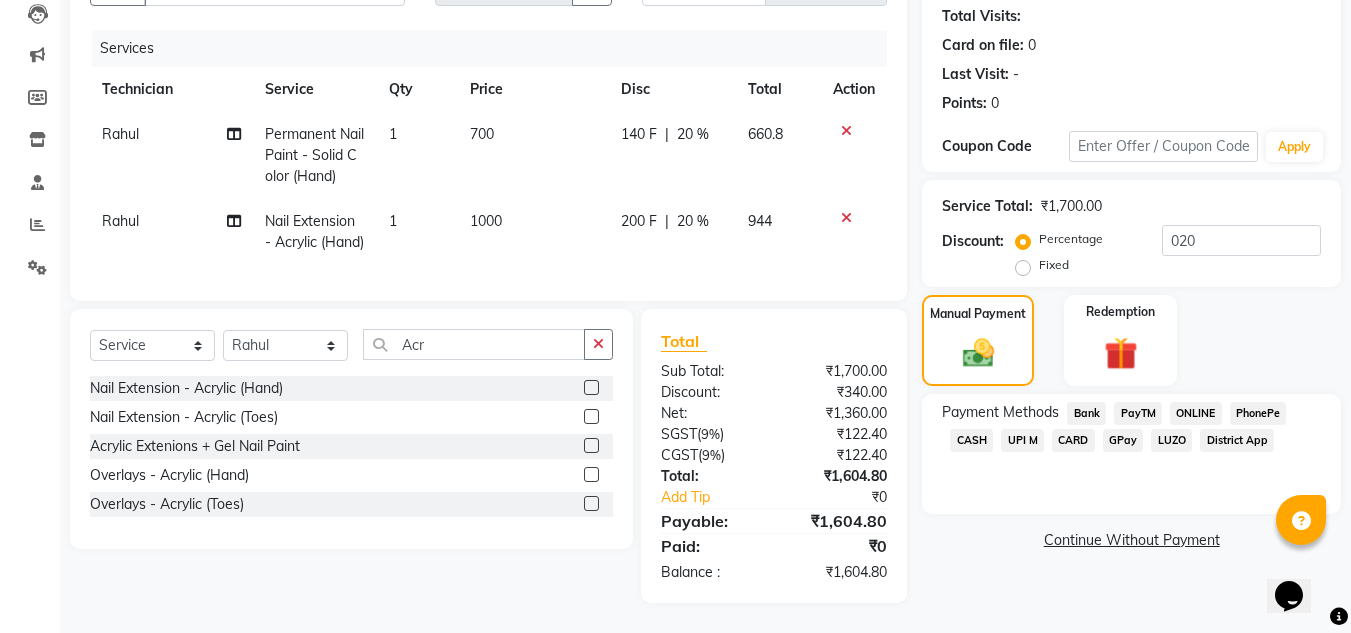 click on "ONLINE" 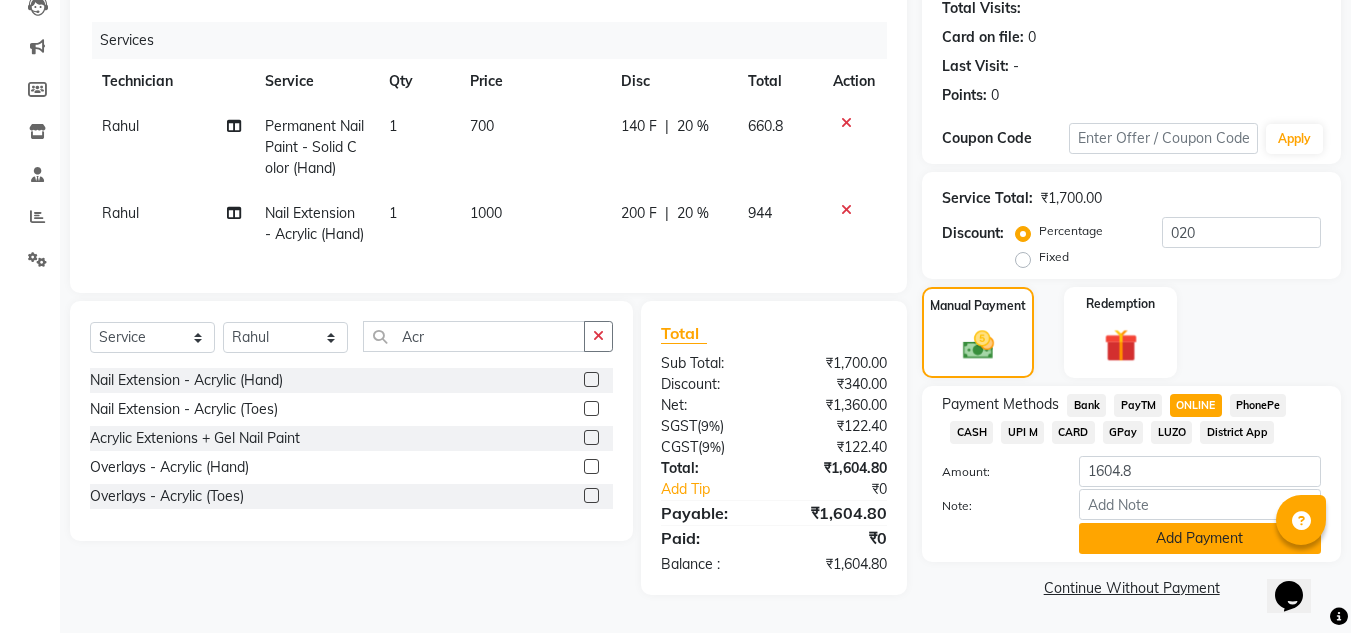 click on "Add Payment" 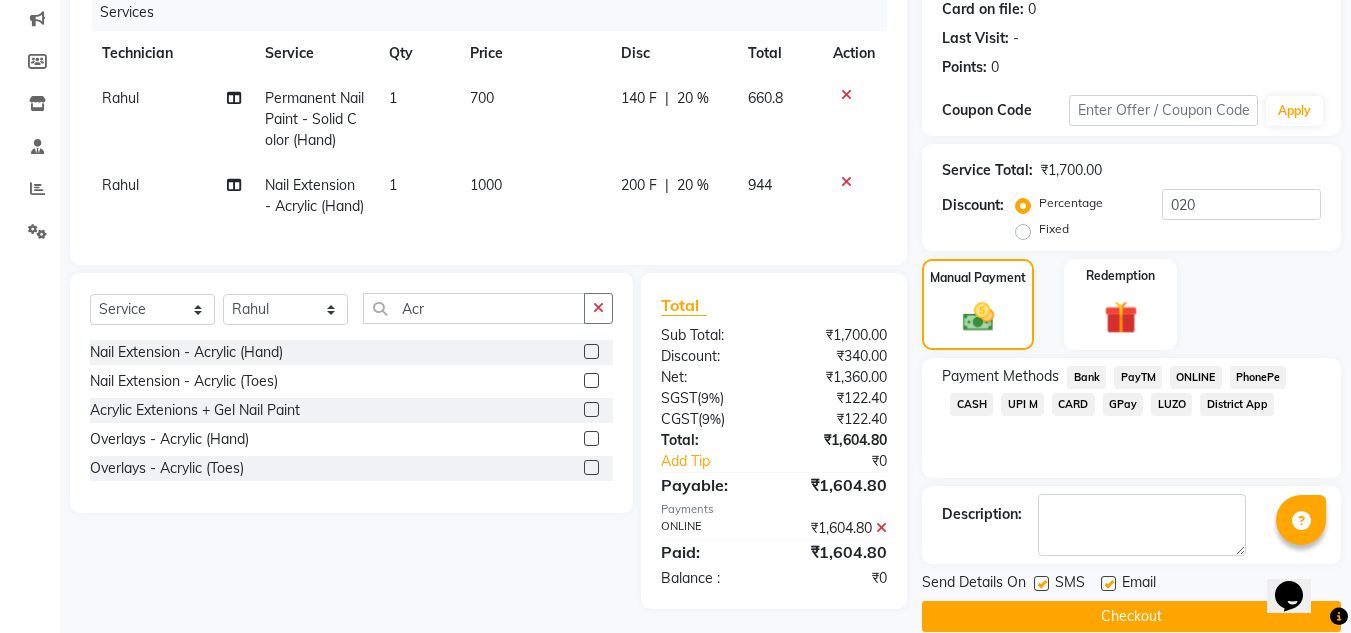 click on "Checkout" 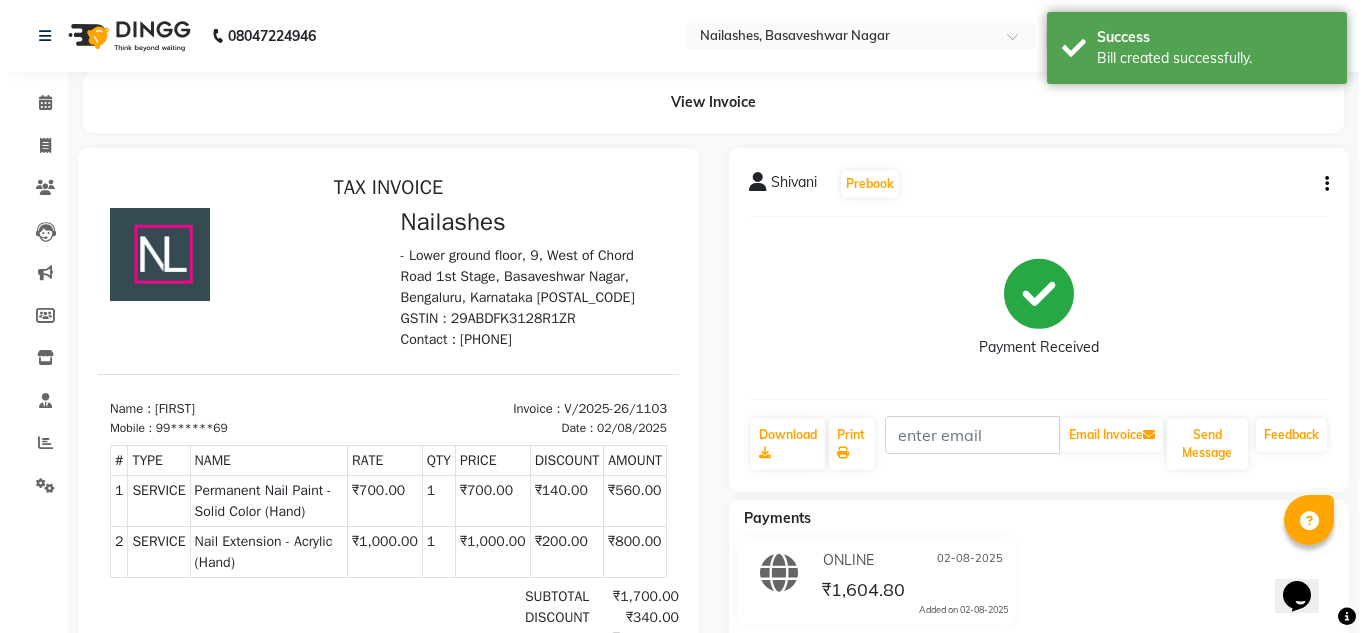 scroll, scrollTop: 0, scrollLeft: 0, axis: both 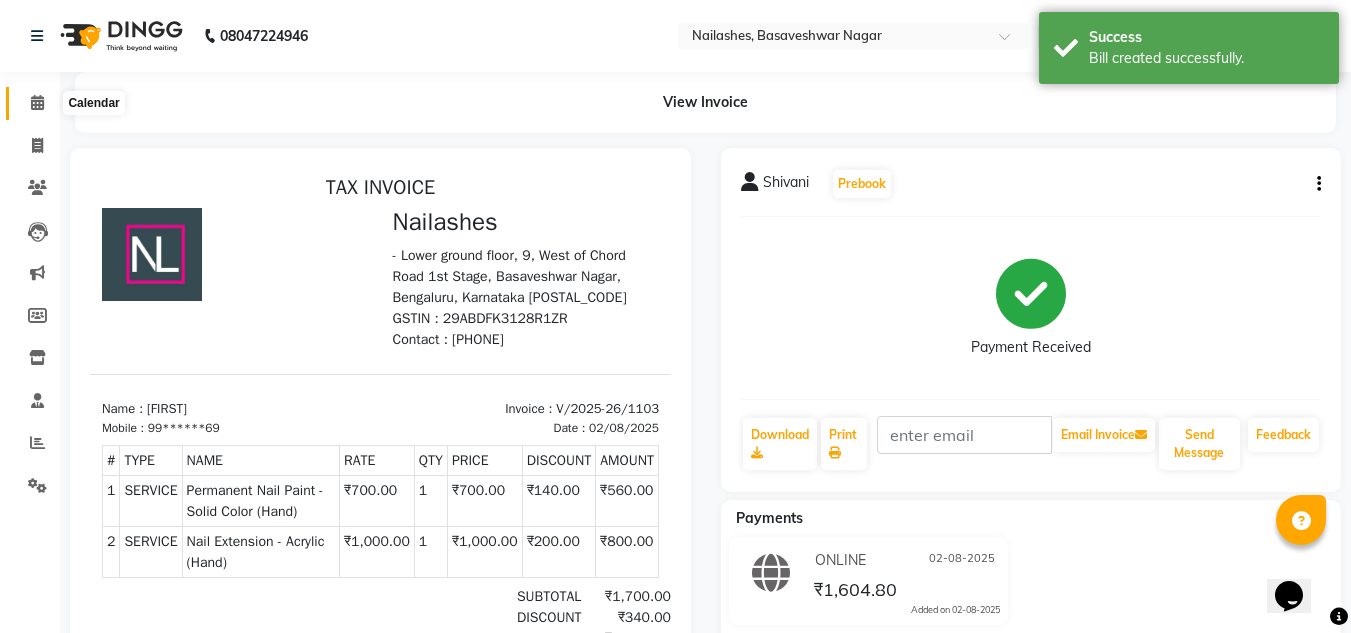 click 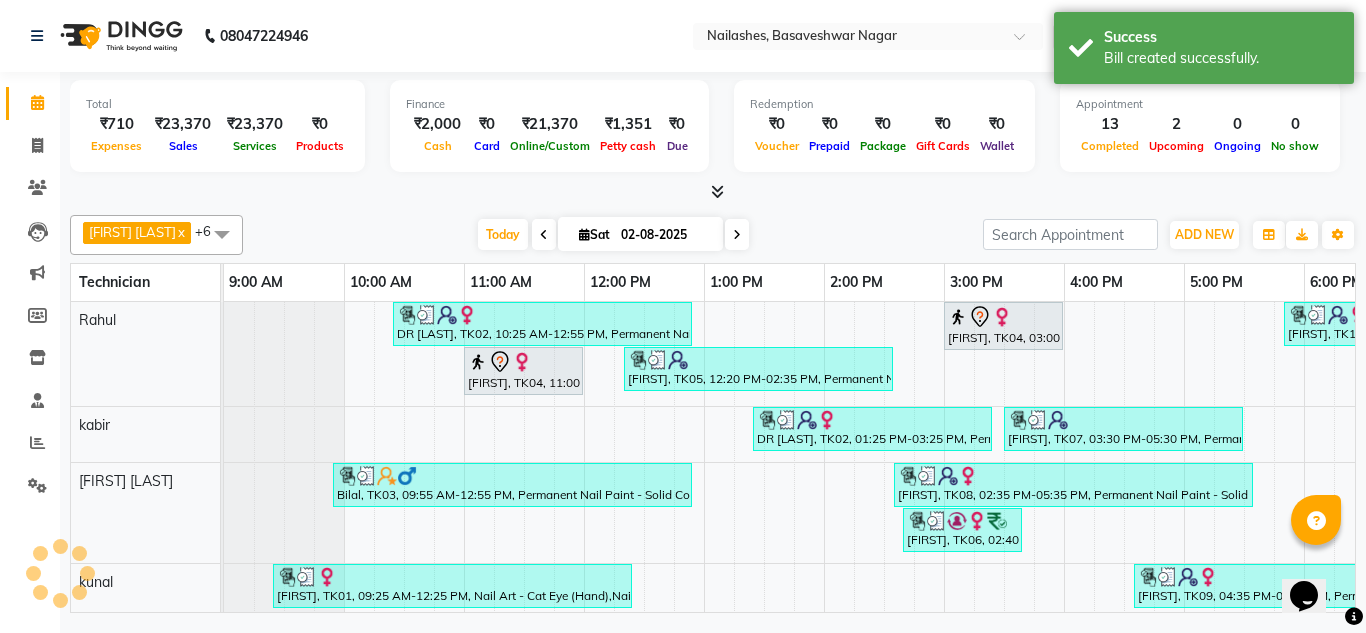 scroll, scrollTop: 0, scrollLeft: 429, axis: horizontal 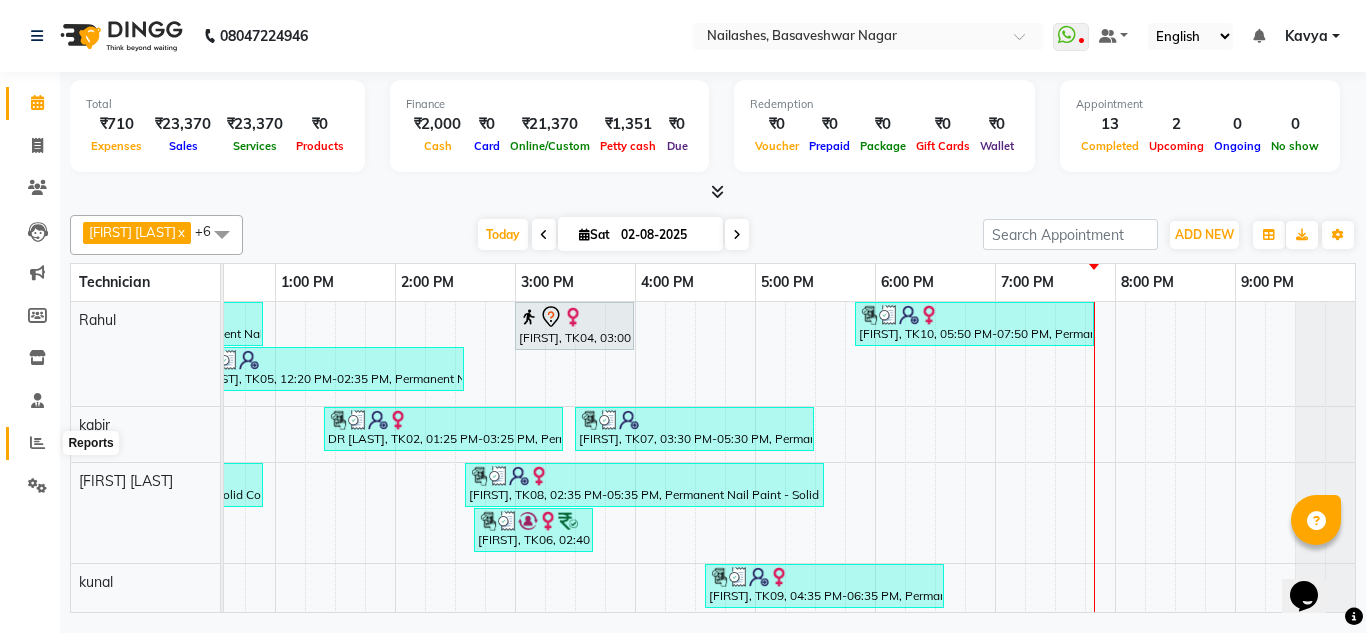 click 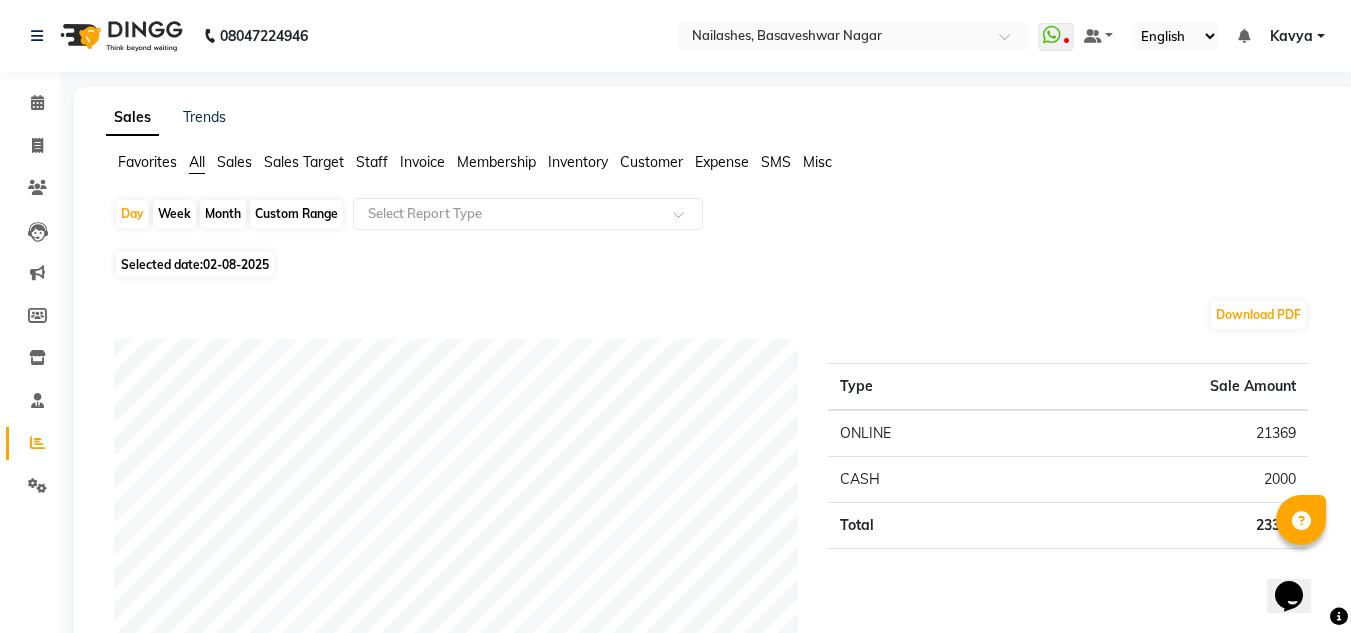 click on "Staff" 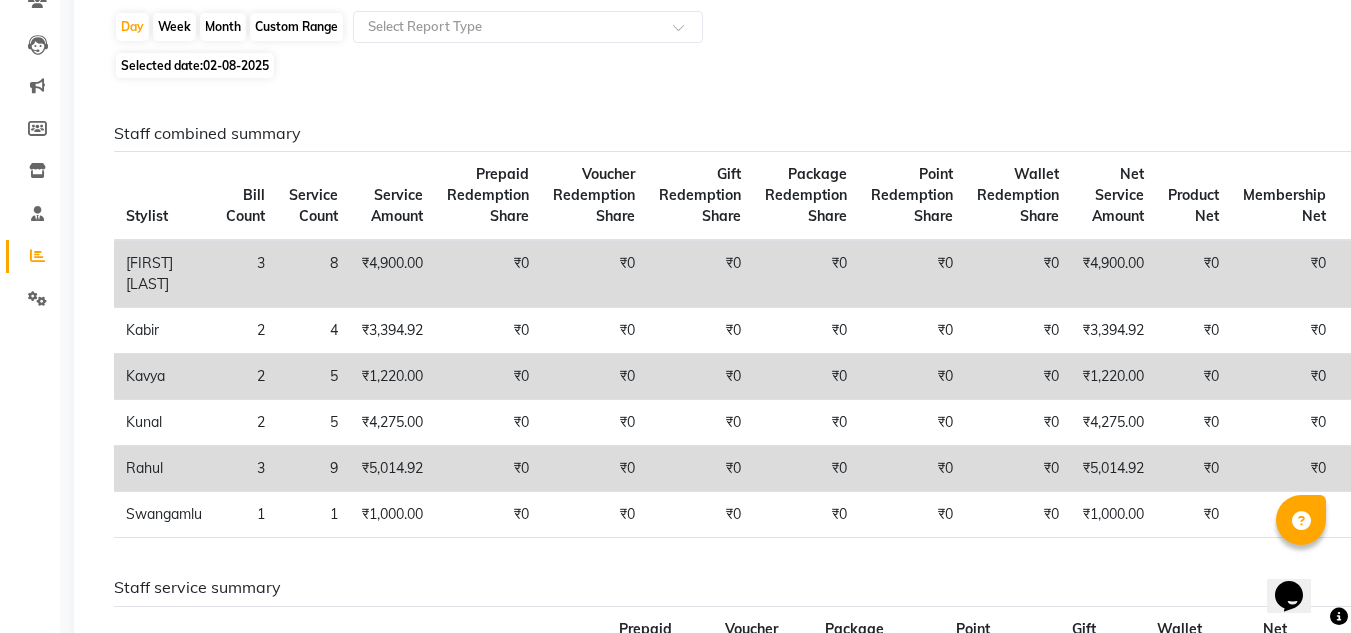scroll, scrollTop: 186, scrollLeft: 0, axis: vertical 